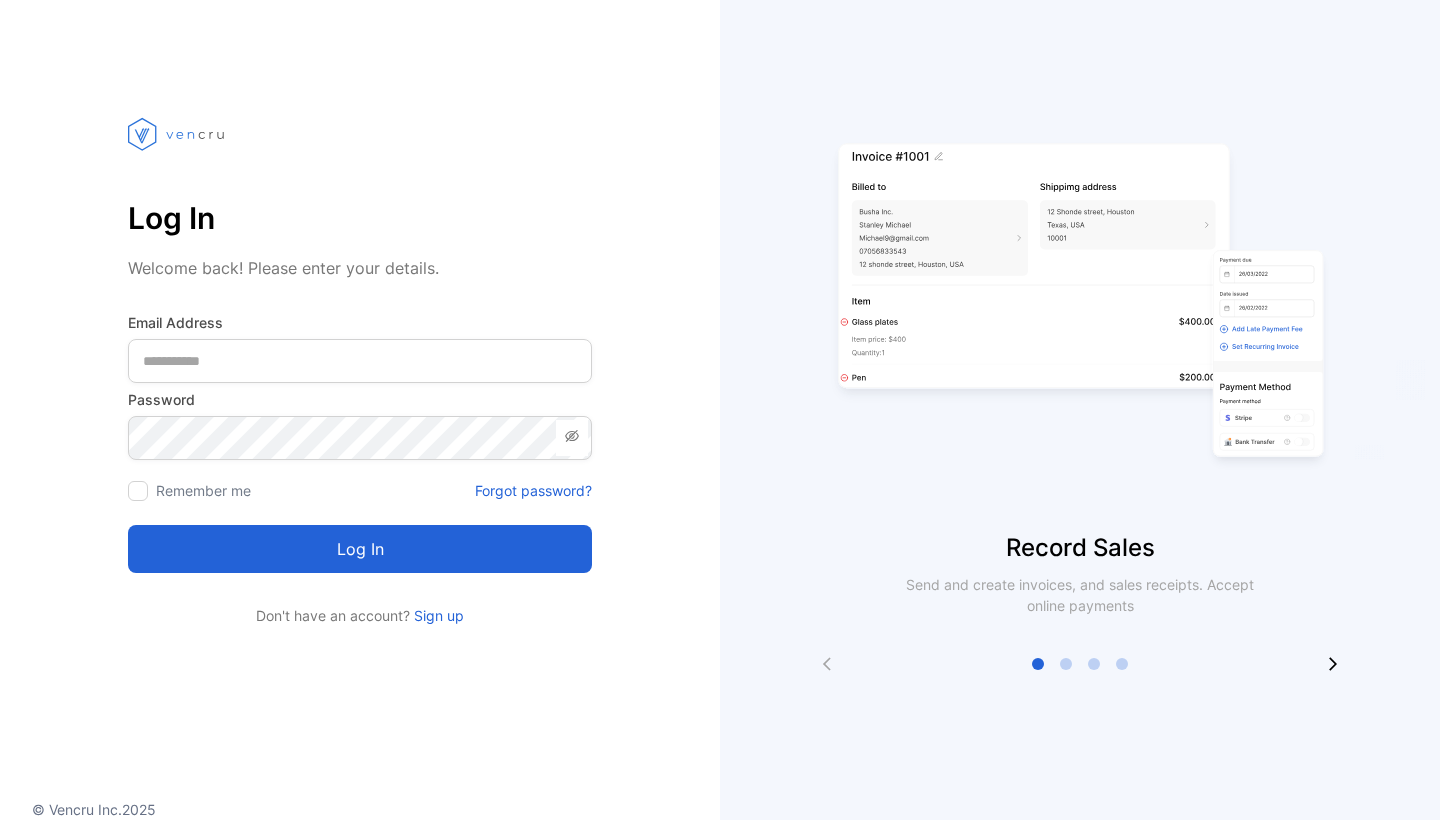 scroll, scrollTop: 0, scrollLeft: 0, axis: both 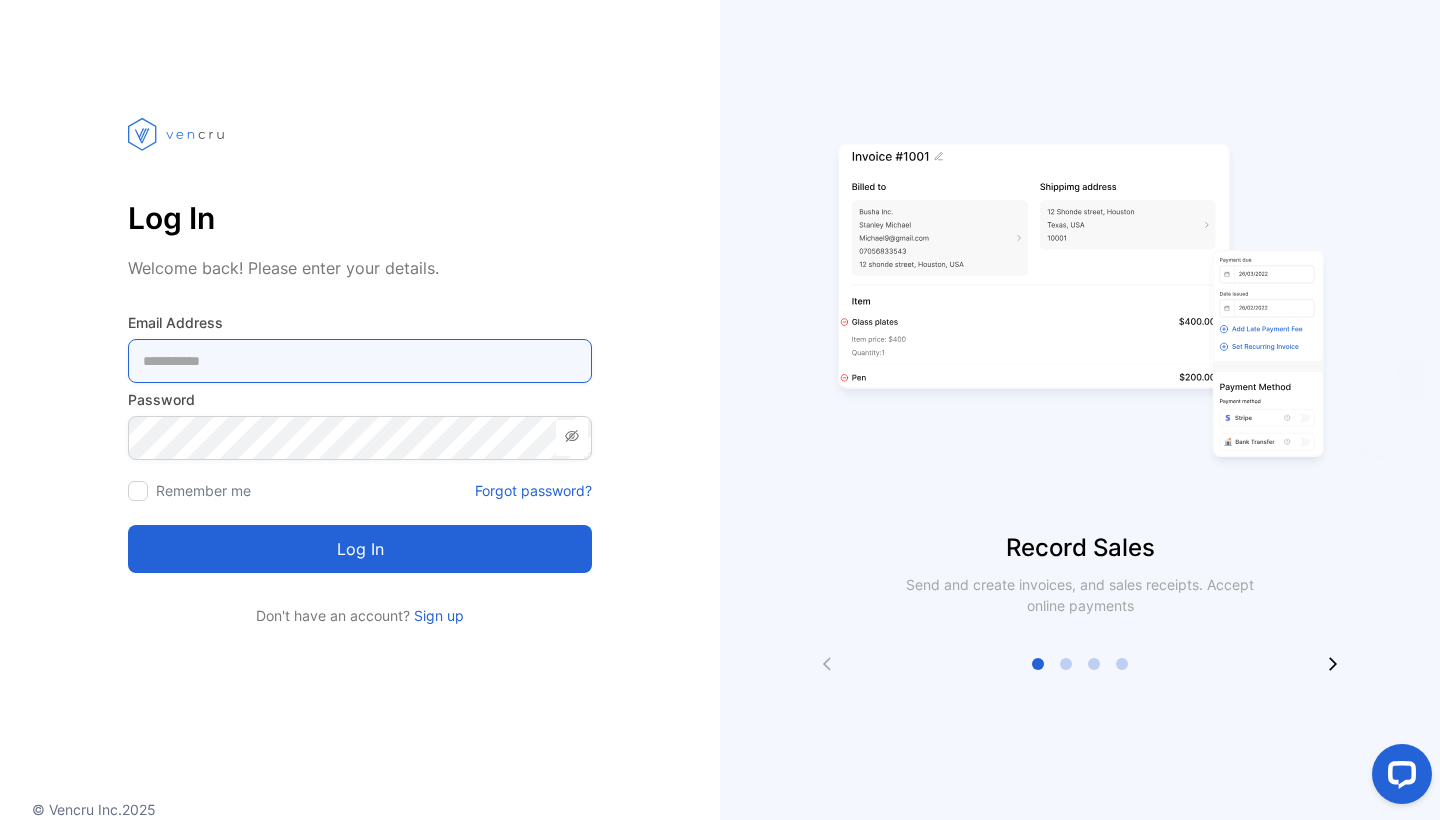type on "**********" 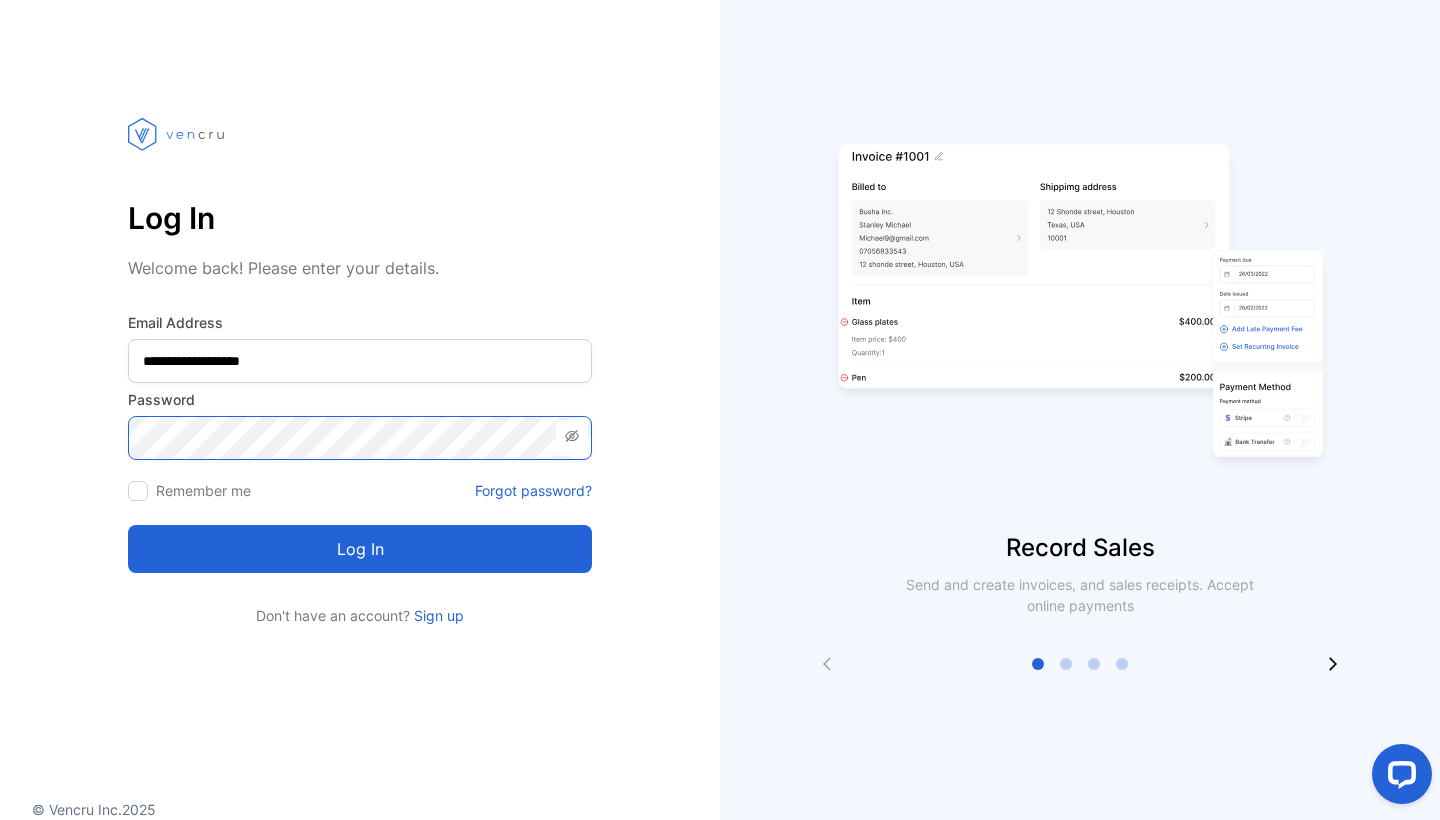 click on "Log in" at bounding box center (360, 549) 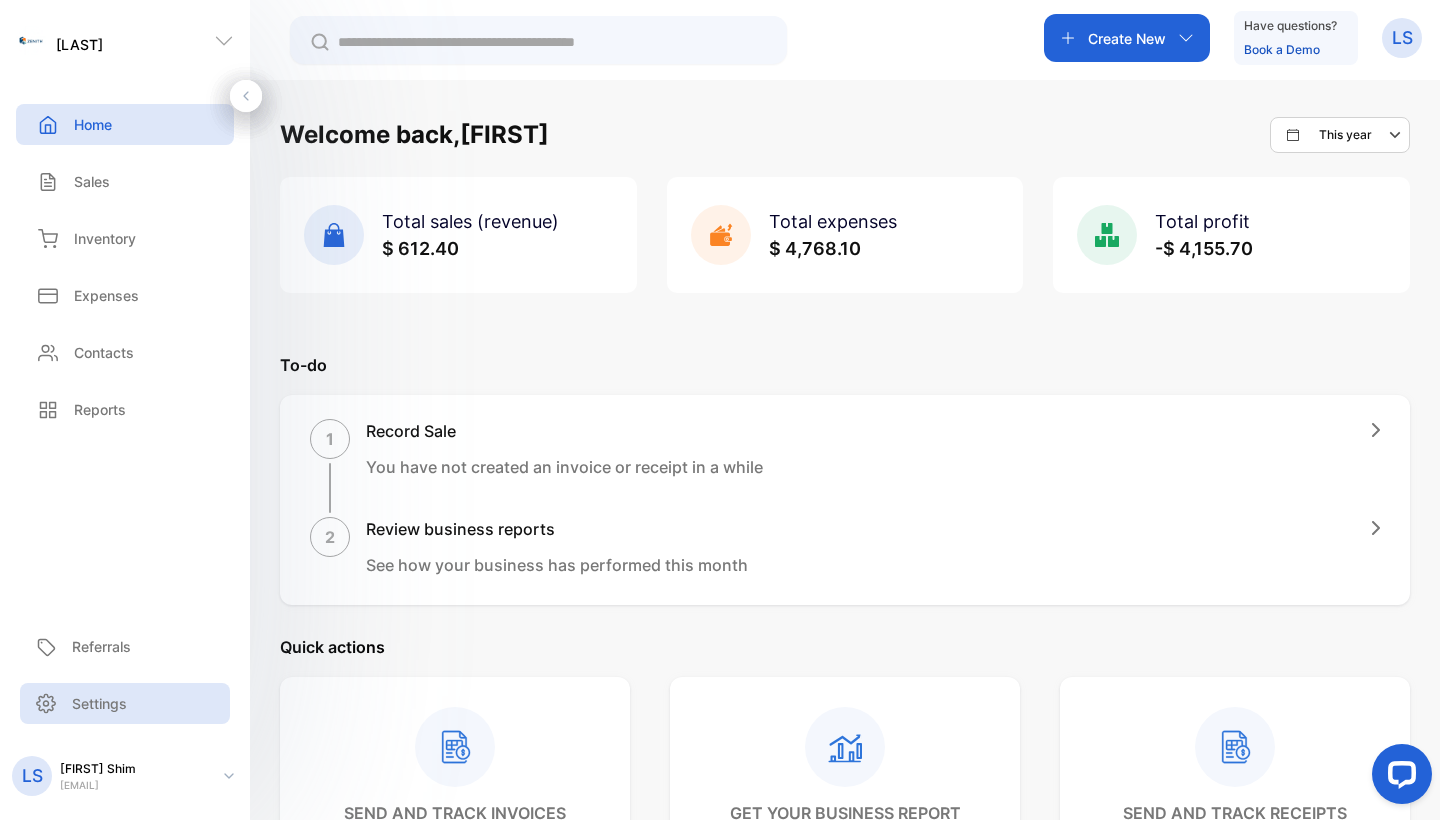 click on "Settings" at bounding box center (99, 703) 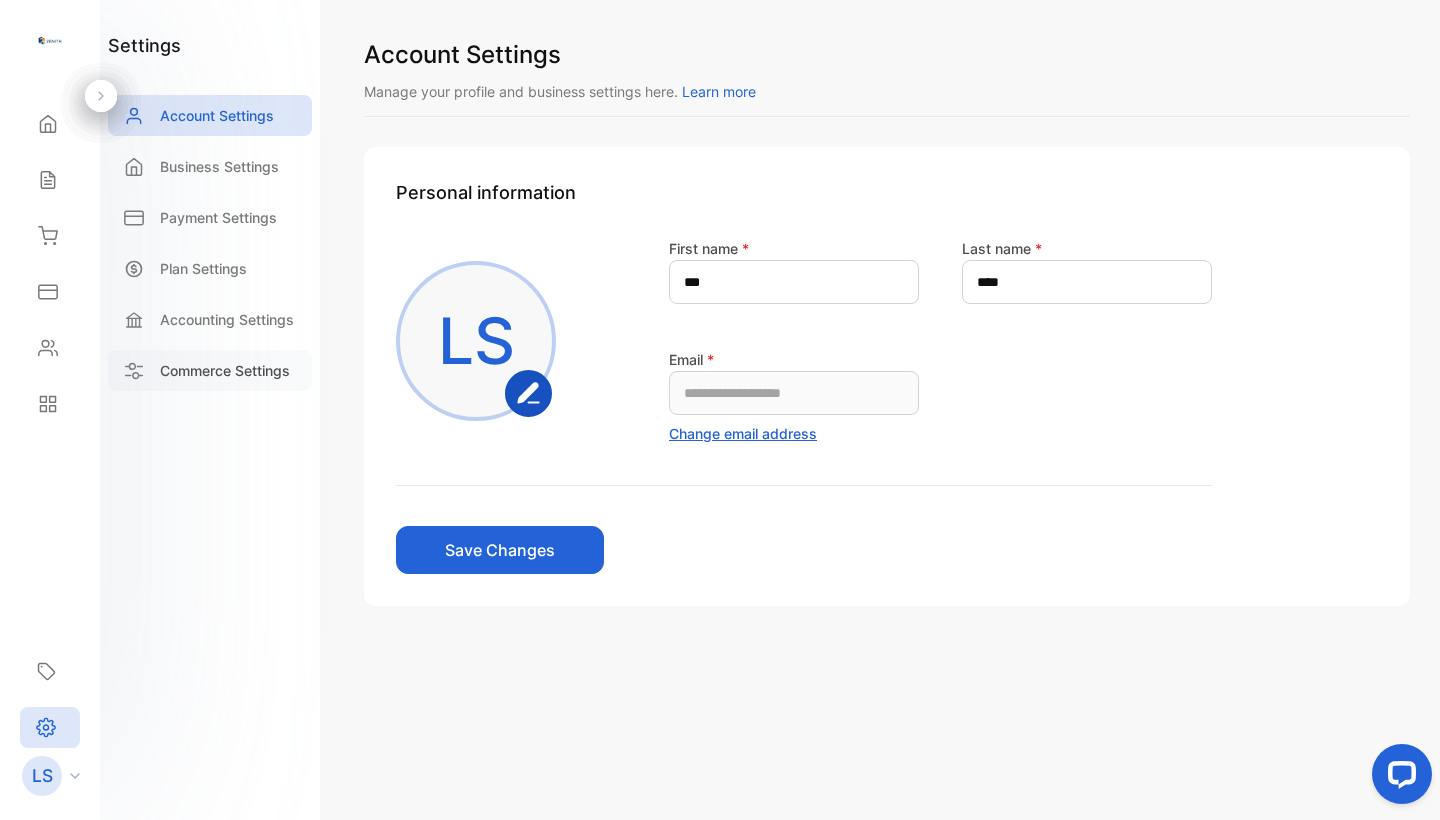 click on "Commerce Settings" at bounding box center (225, 370) 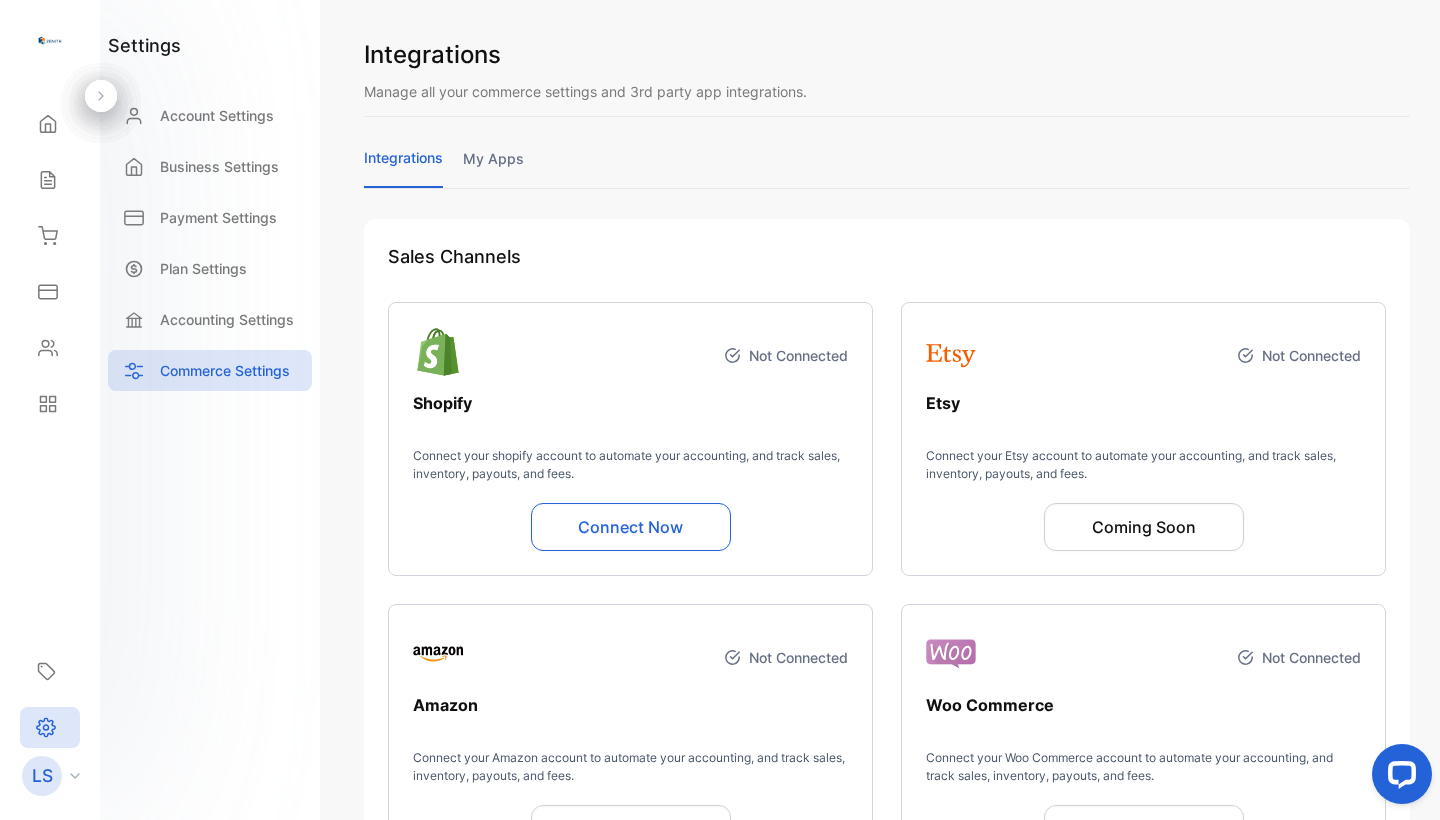 click on "Connect Now" at bounding box center [631, 527] 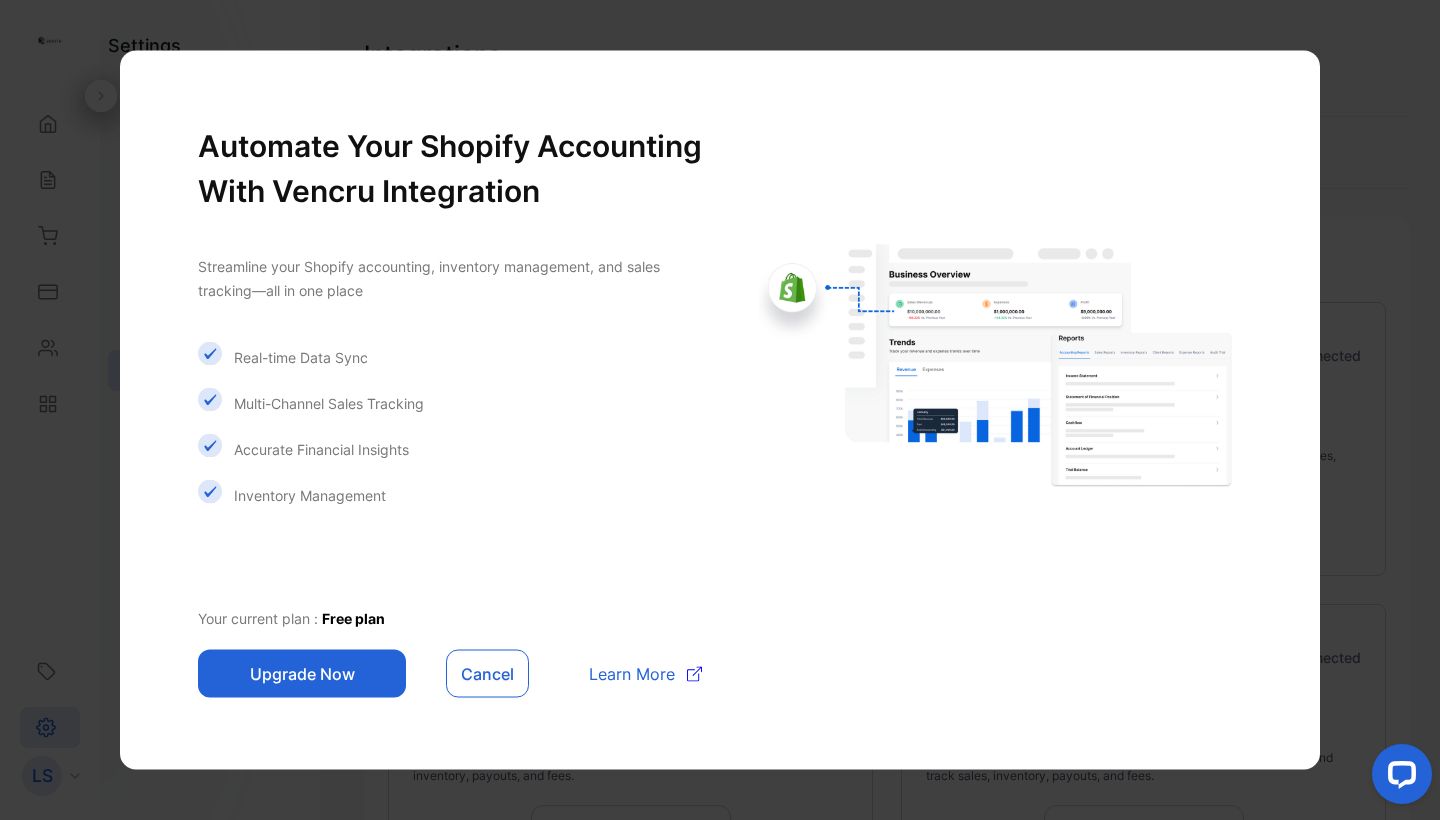 drag, startPoint x: 364, startPoint y: 666, endPoint x: 459, endPoint y: 529, distance: 166.71533 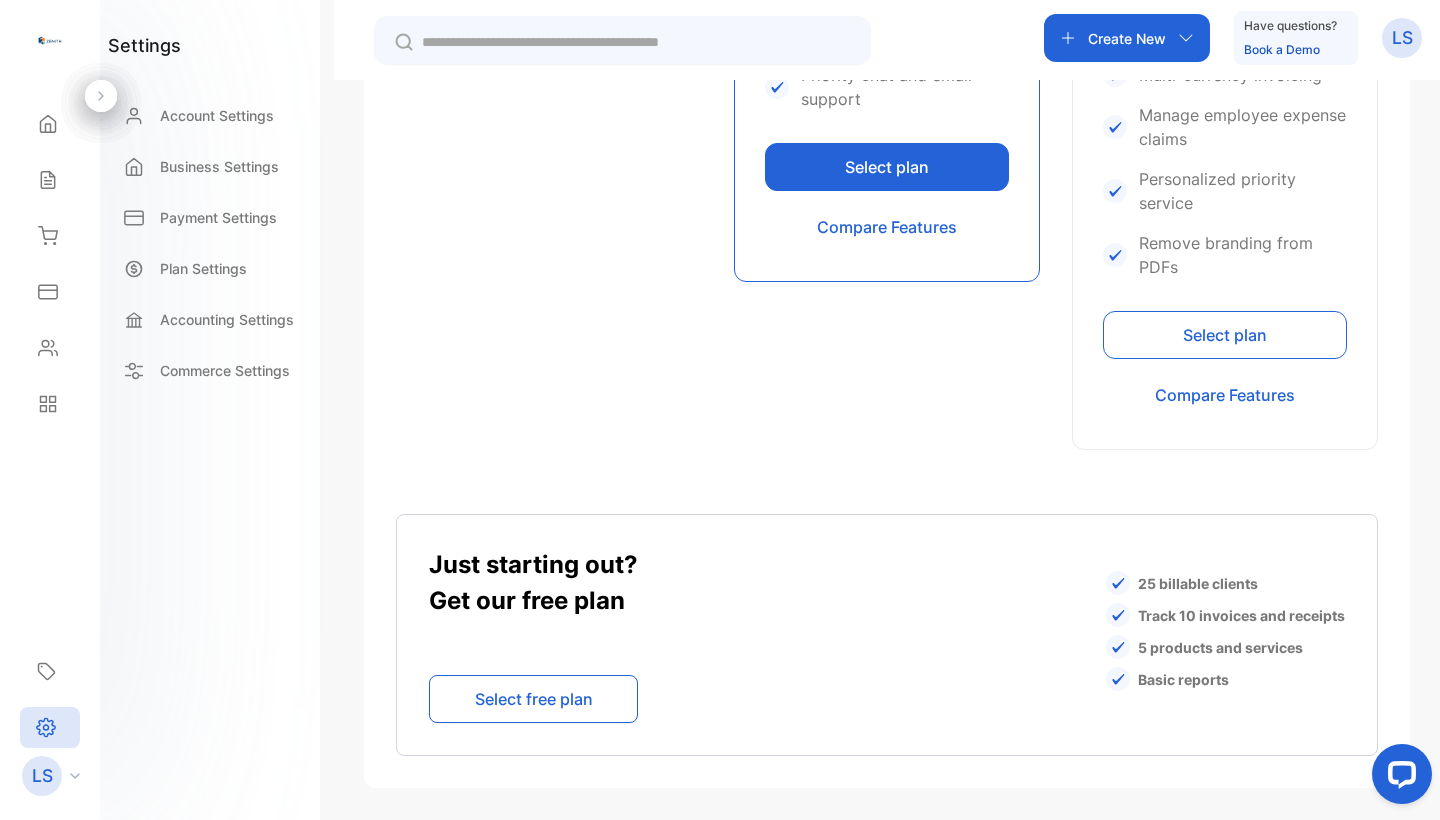 click on "Select plan" at bounding box center (1225, 335) 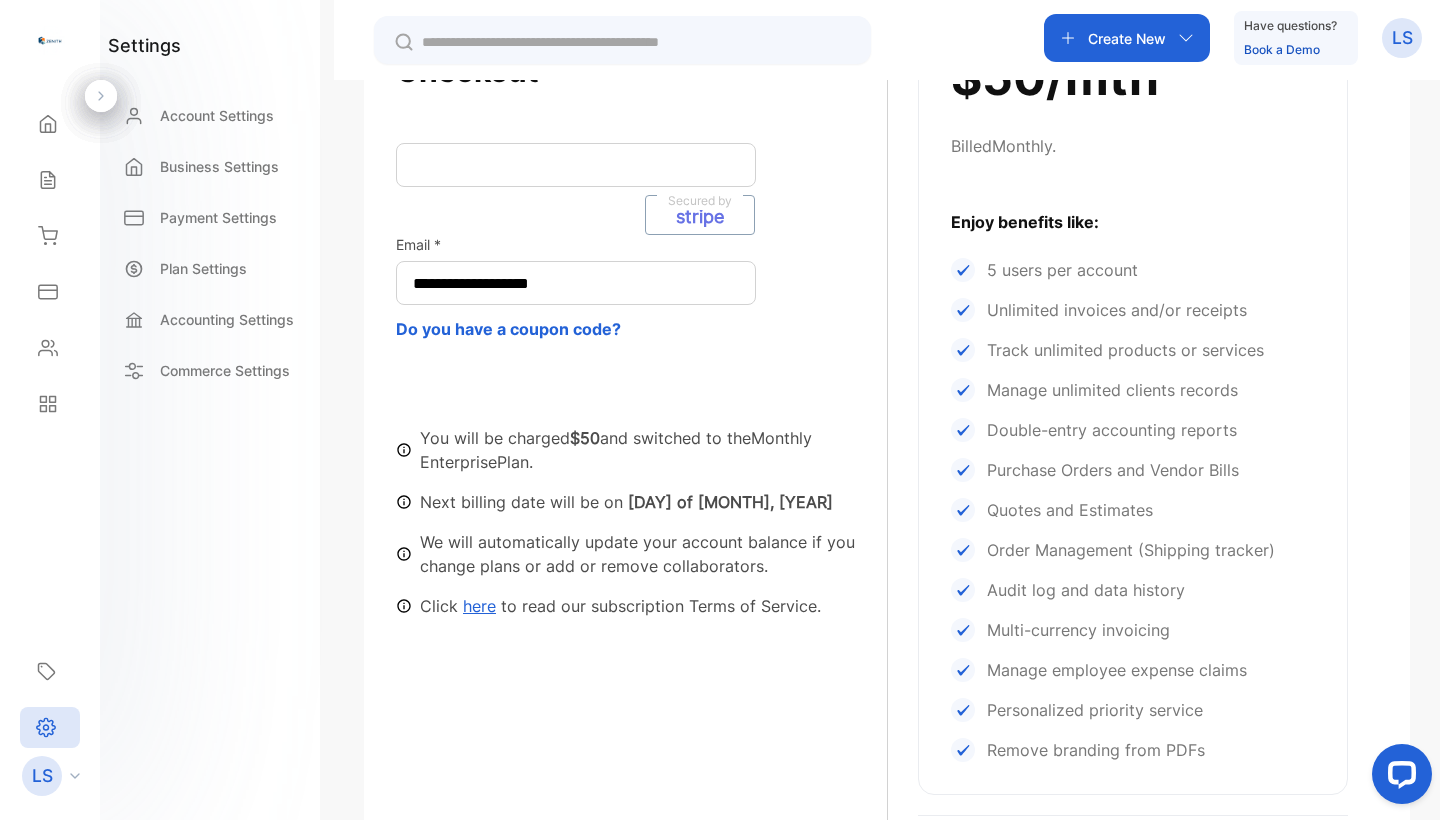 scroll, scrollTop: 251, scrollLeft: 0, axis: vertical 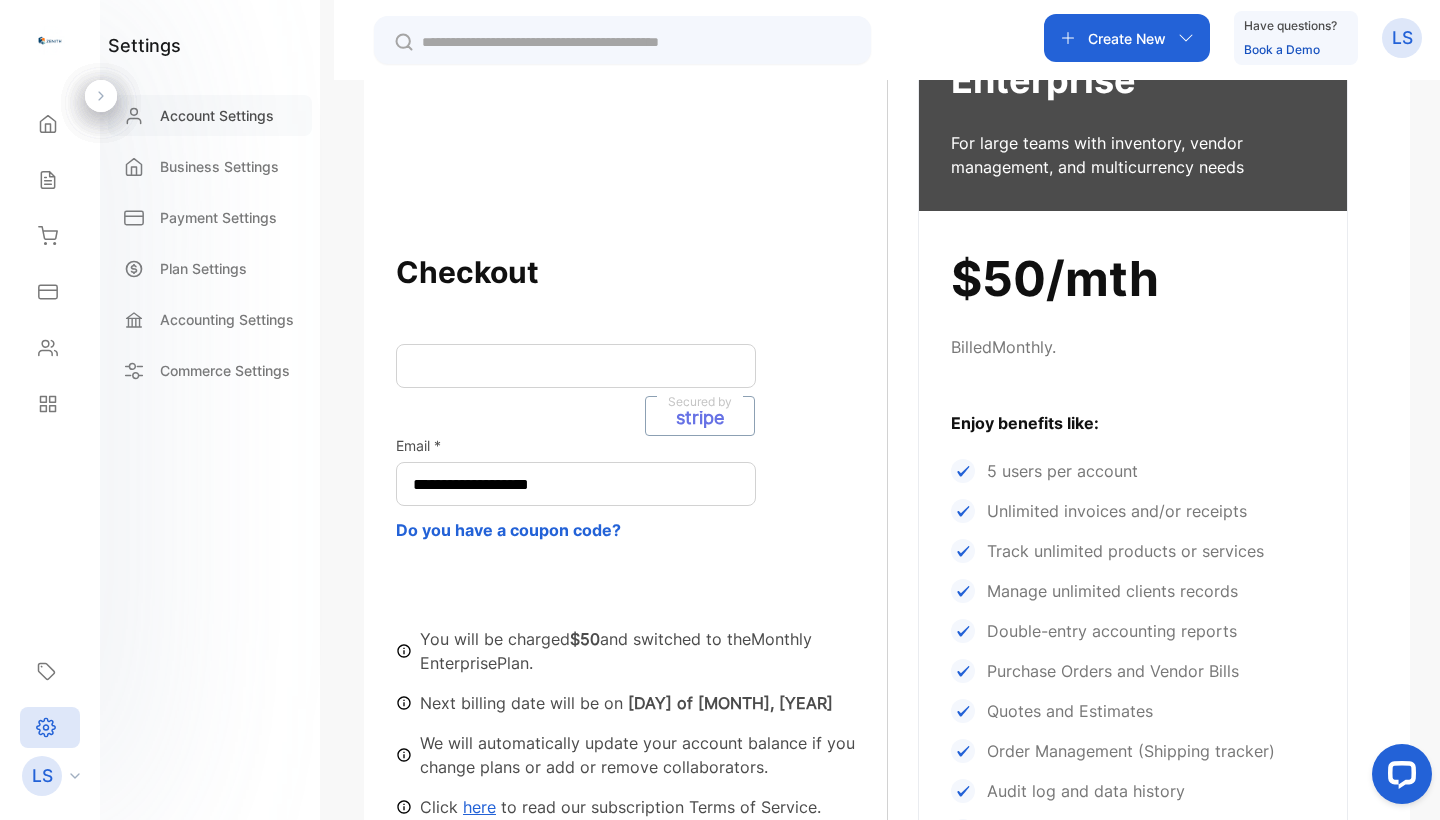 click on "Account Settings" at bounding box center [217, 115] 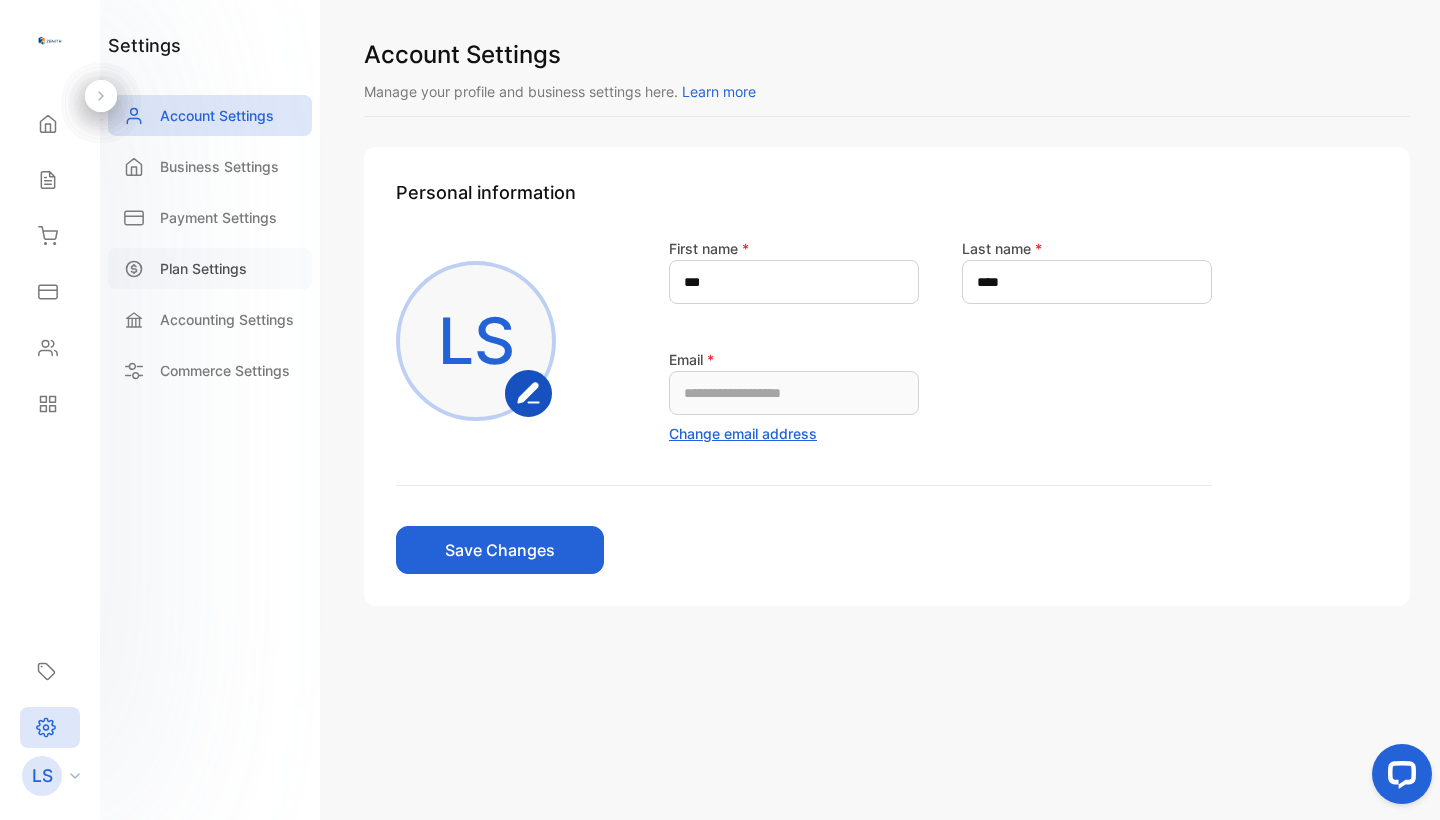 click on "Plan Settings" at bounding box center [203, 268] 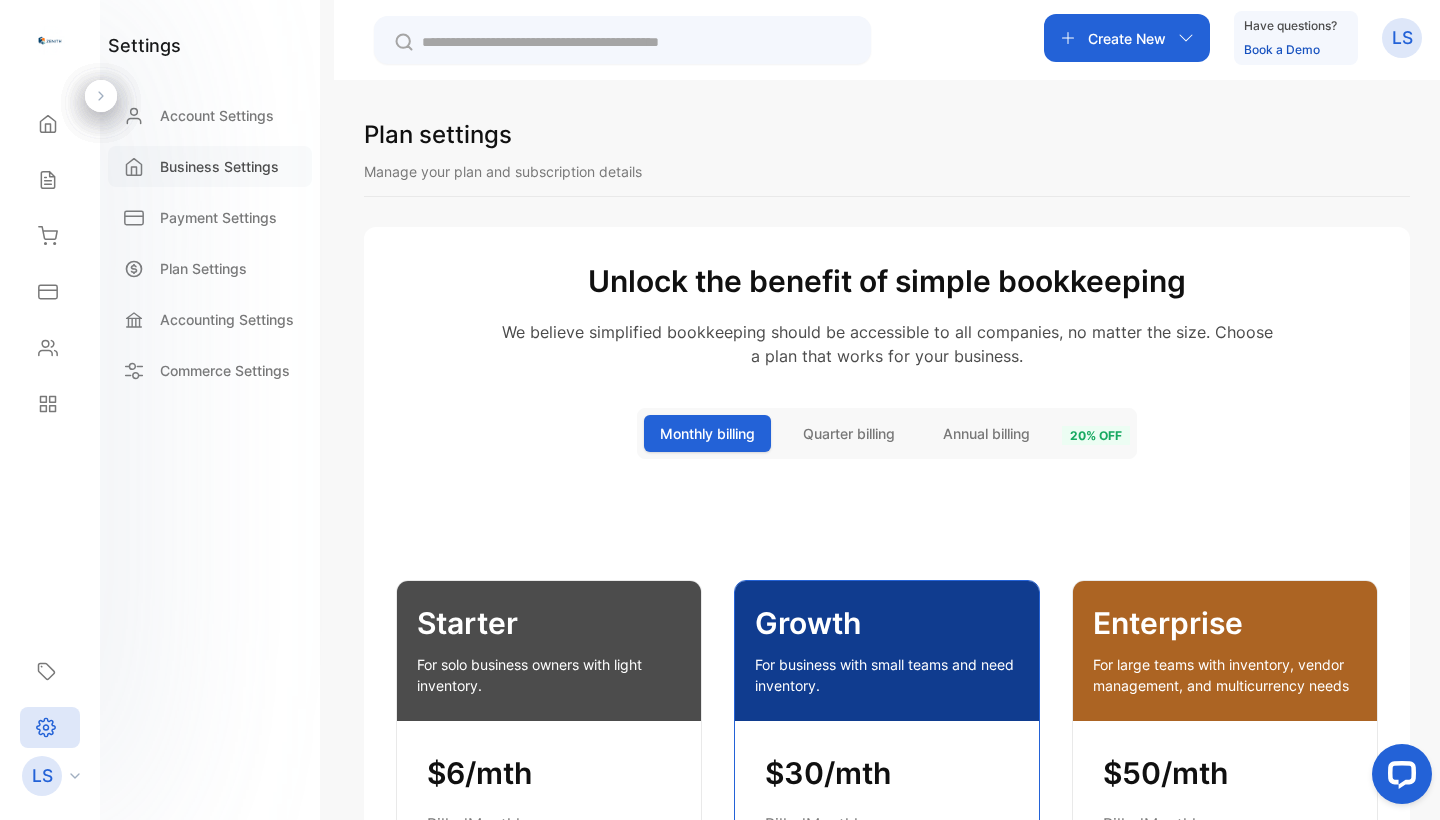 scroll, scrollTop: 0, scrollLeft: 0, axis: both 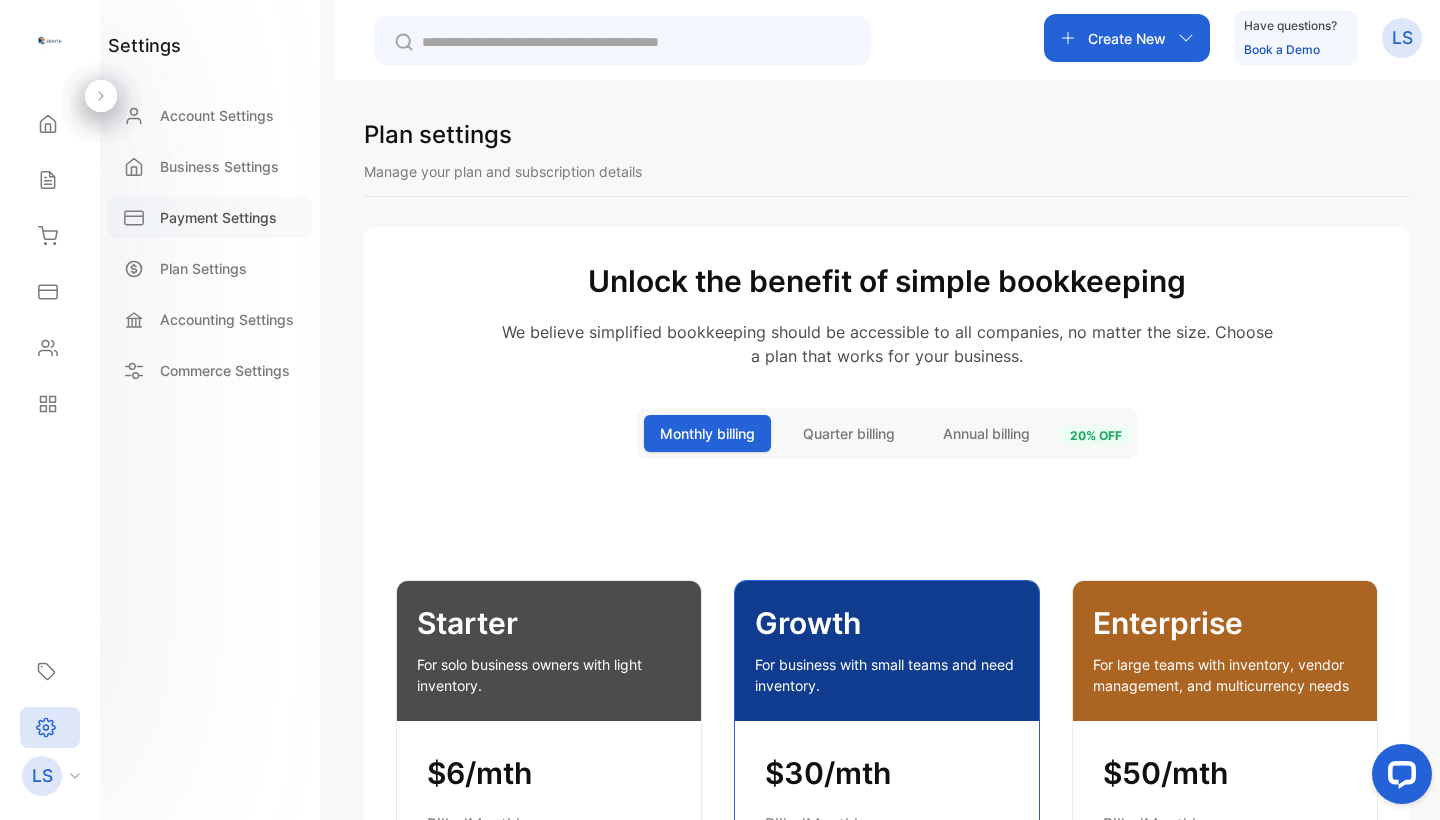 click on "Payment Settings" at bounding box center (210, 217) 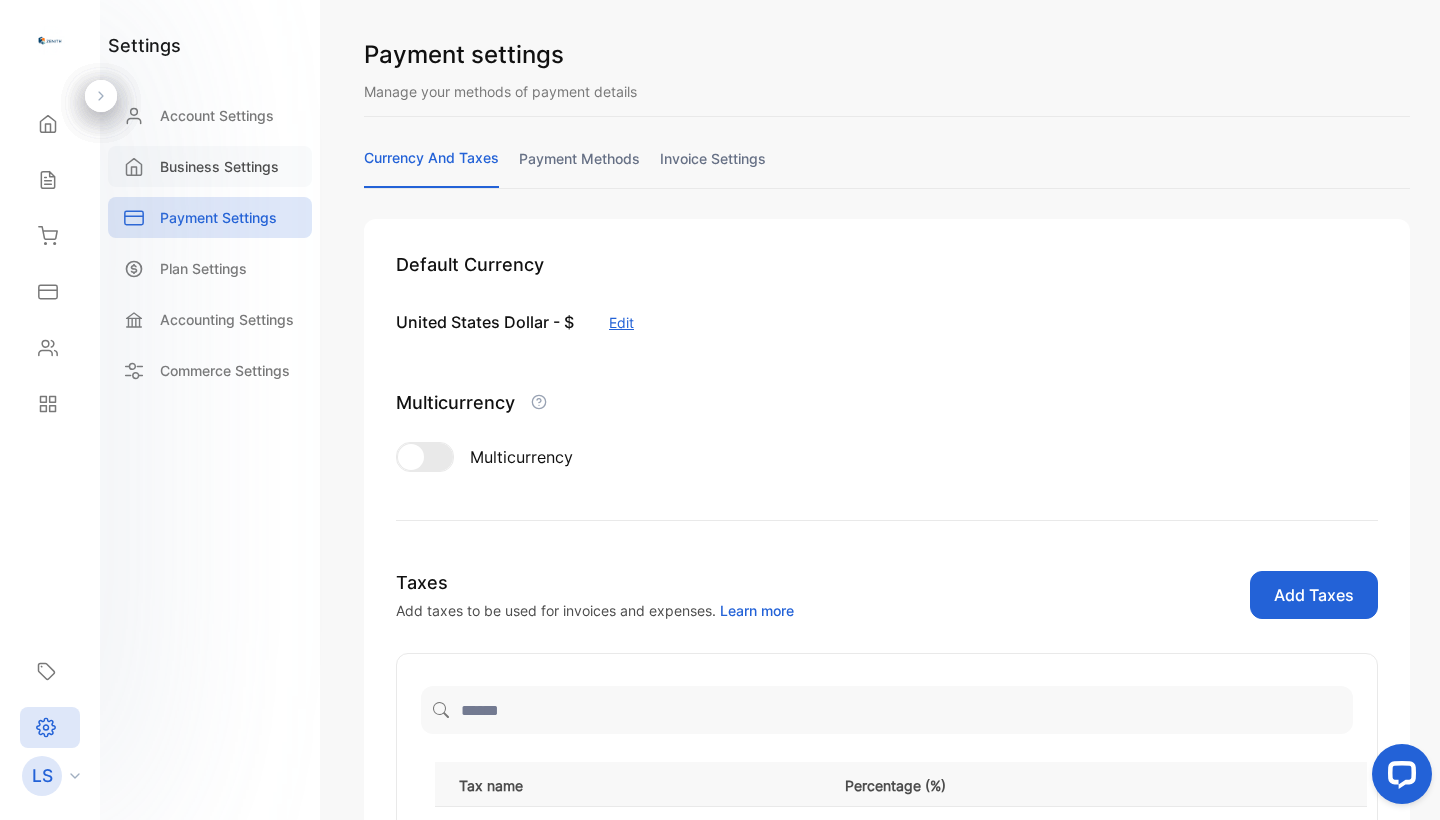 click on "Business Settings" at bounding box center (219, 166) 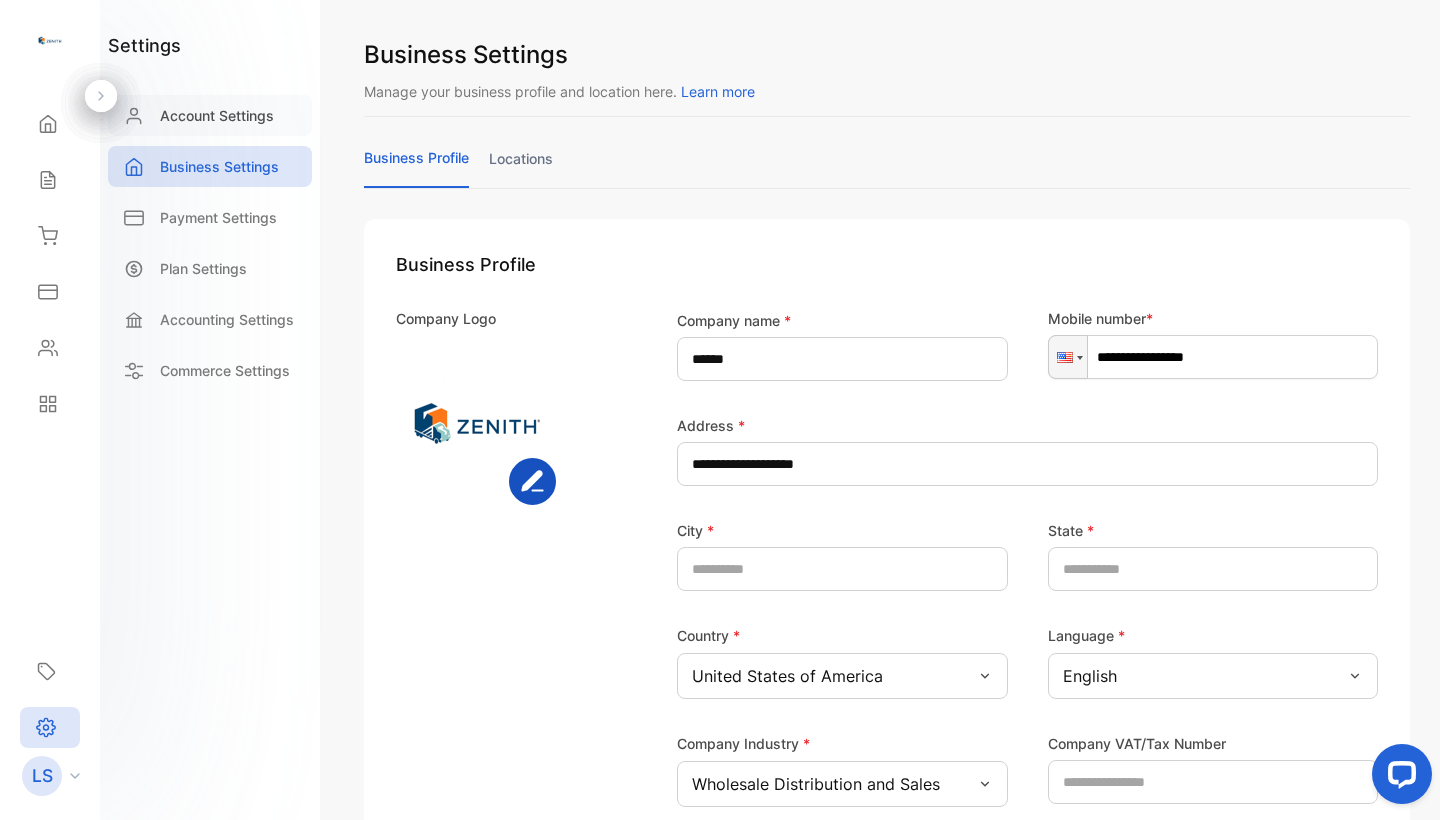 click on "Account Settings" at bounding box center (217, 115) 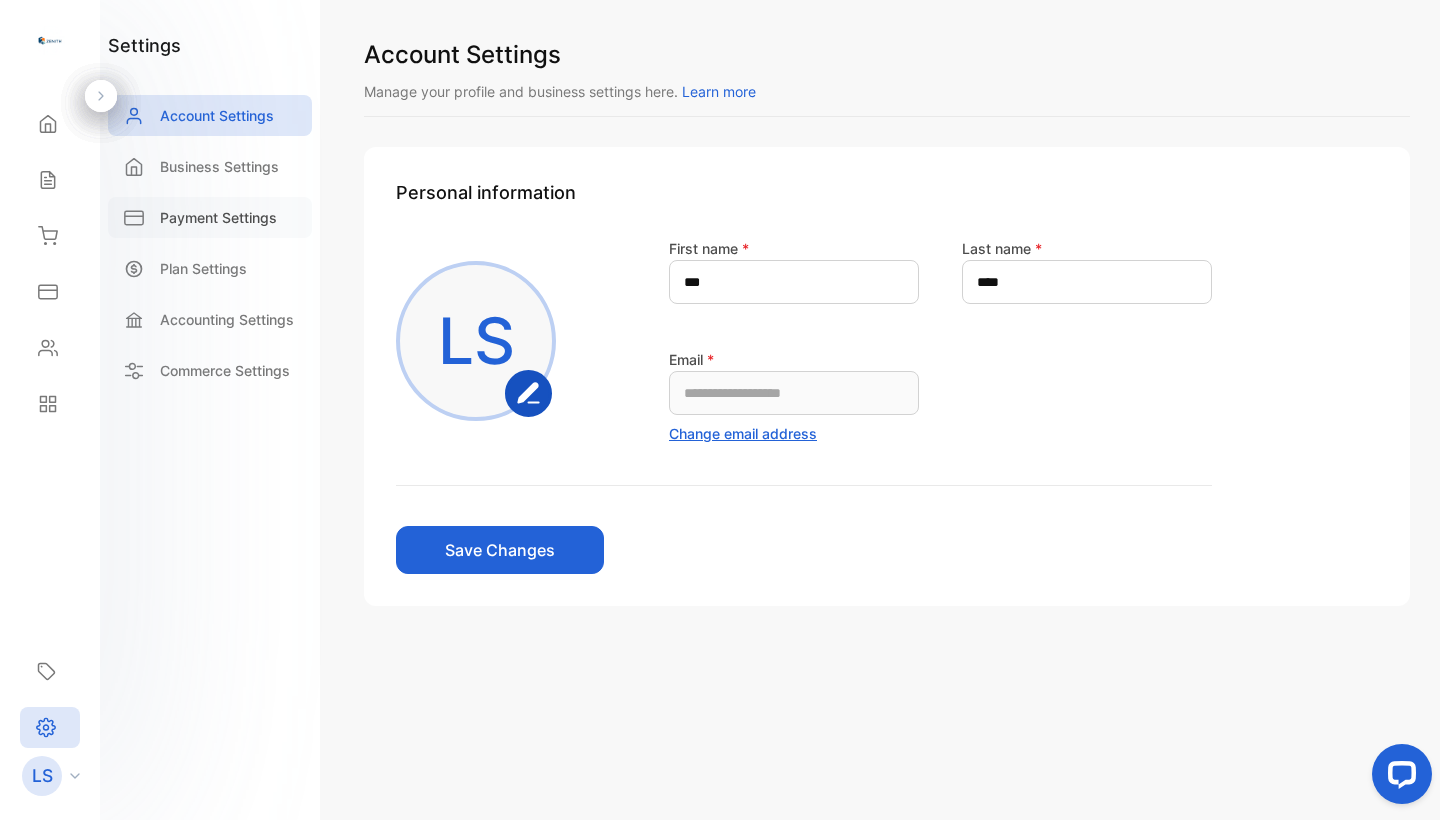click on "Payment Settings" at bounding box center (210, 217) 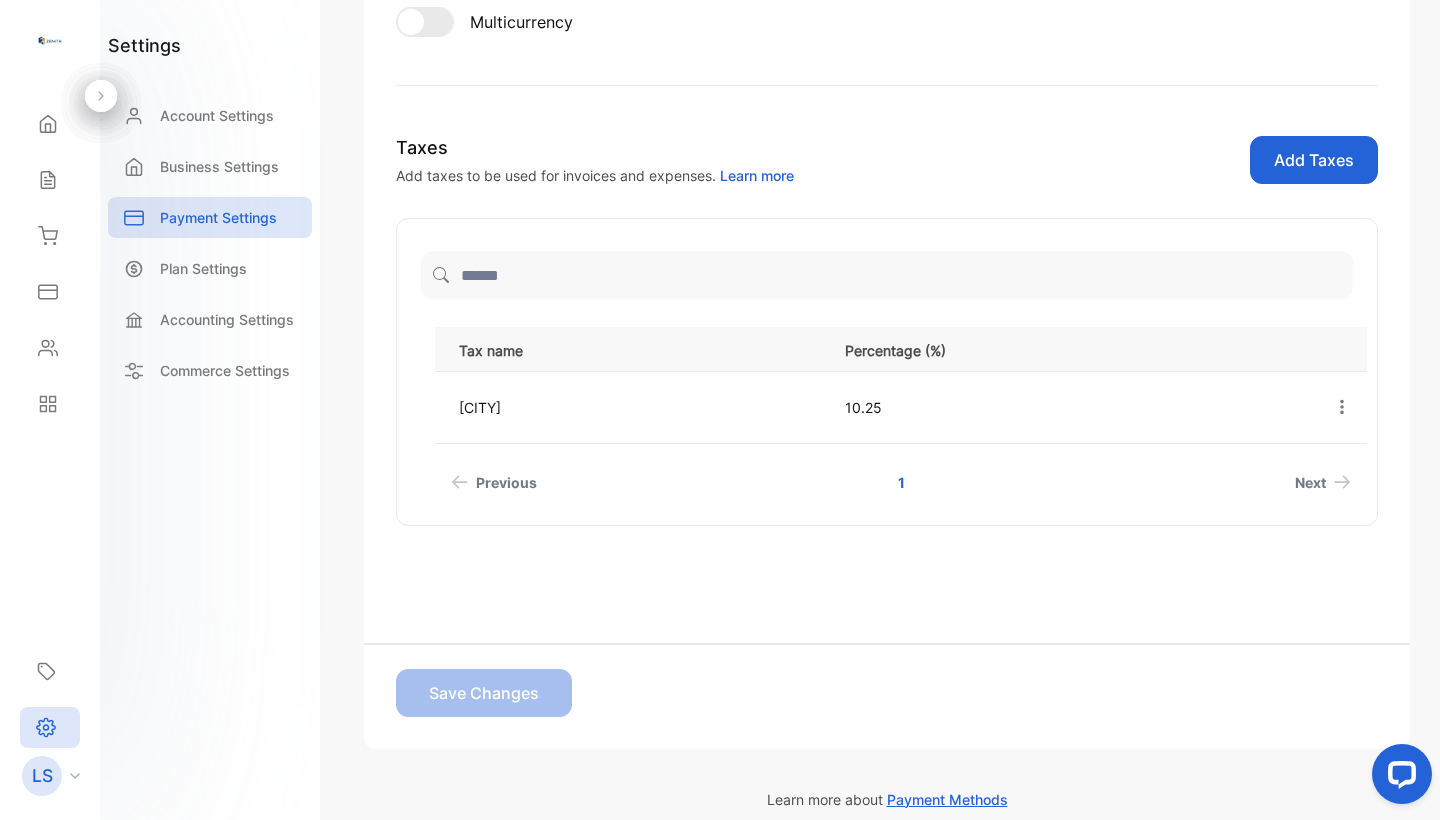 scroll, scrollTop: 387, scrollLeft: 0, axis: vertical 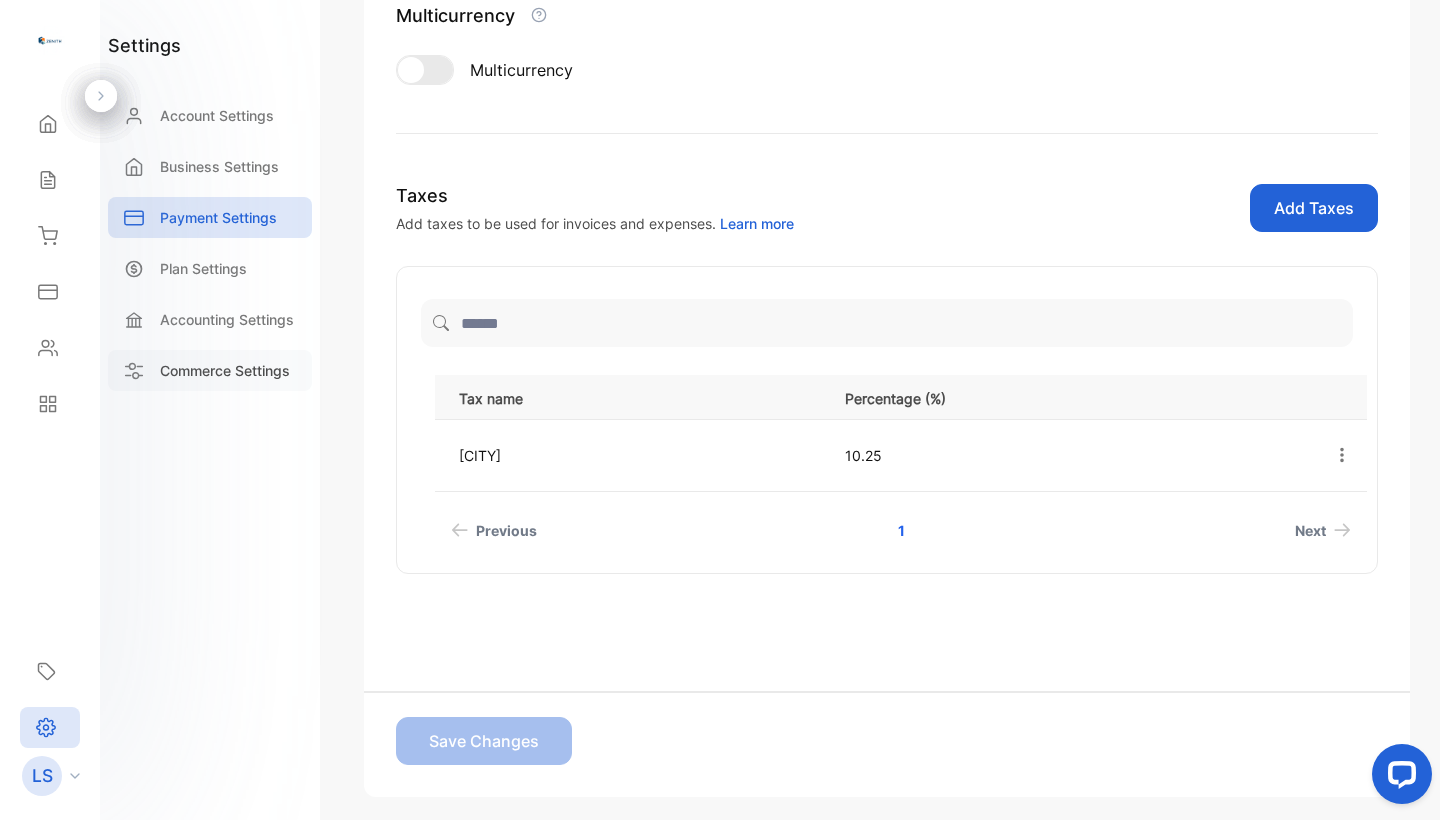 click on "Commerce Settings" at bounding box center (225, 370) 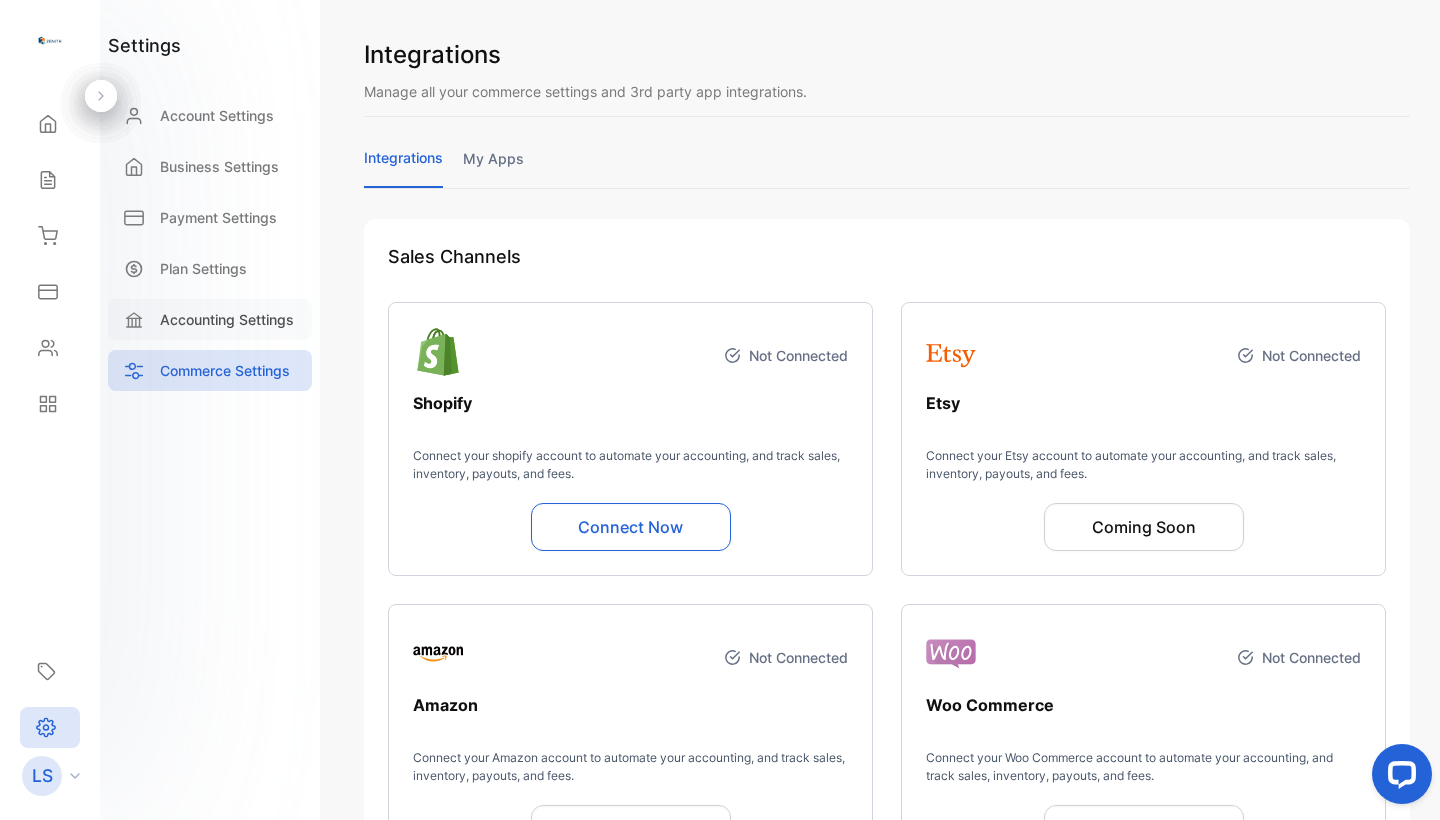 click on "Accounting Settings" at bounding box center [210, 319] 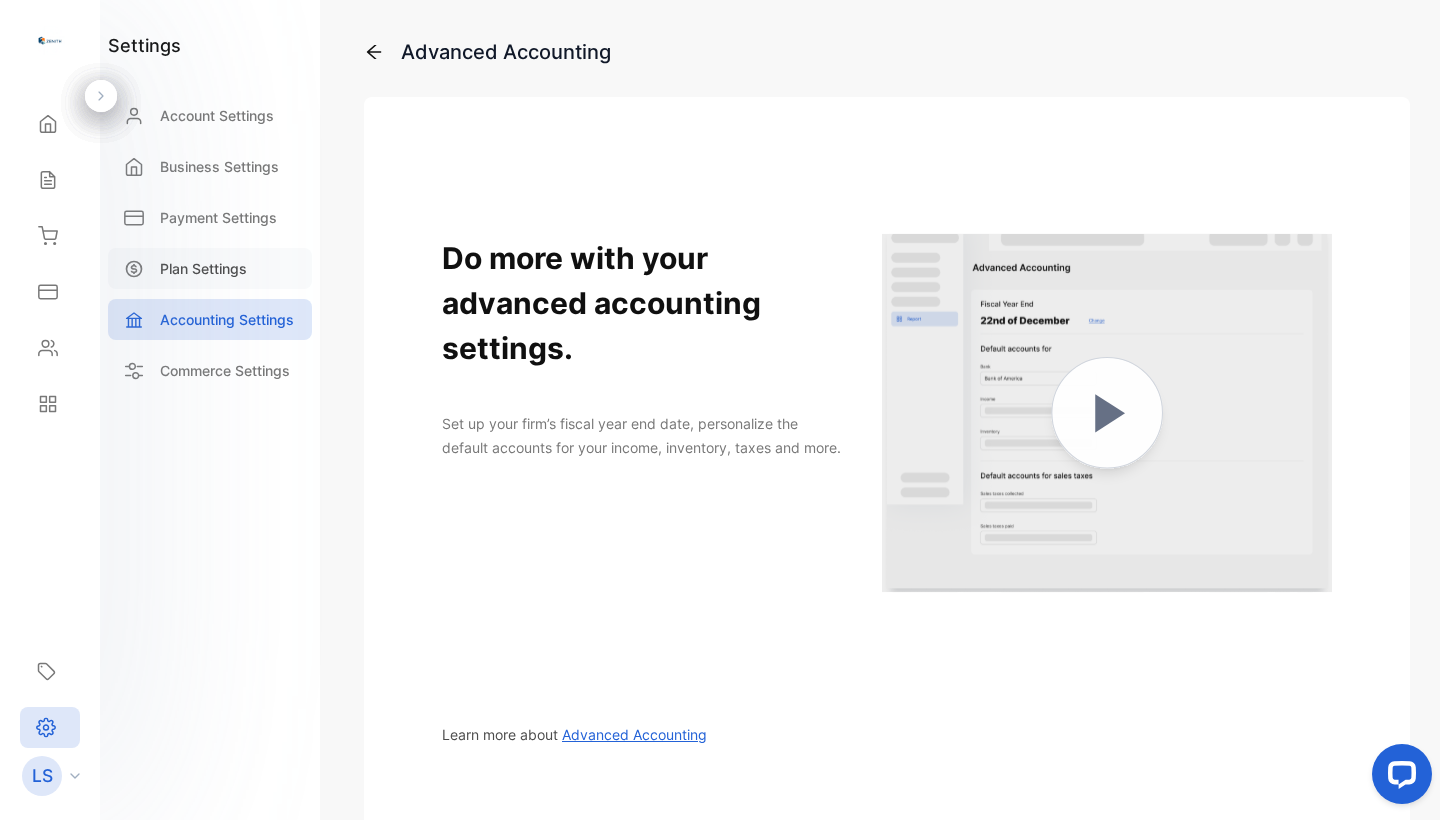 click on "Plan Settings" at bounding box center (210, 268) 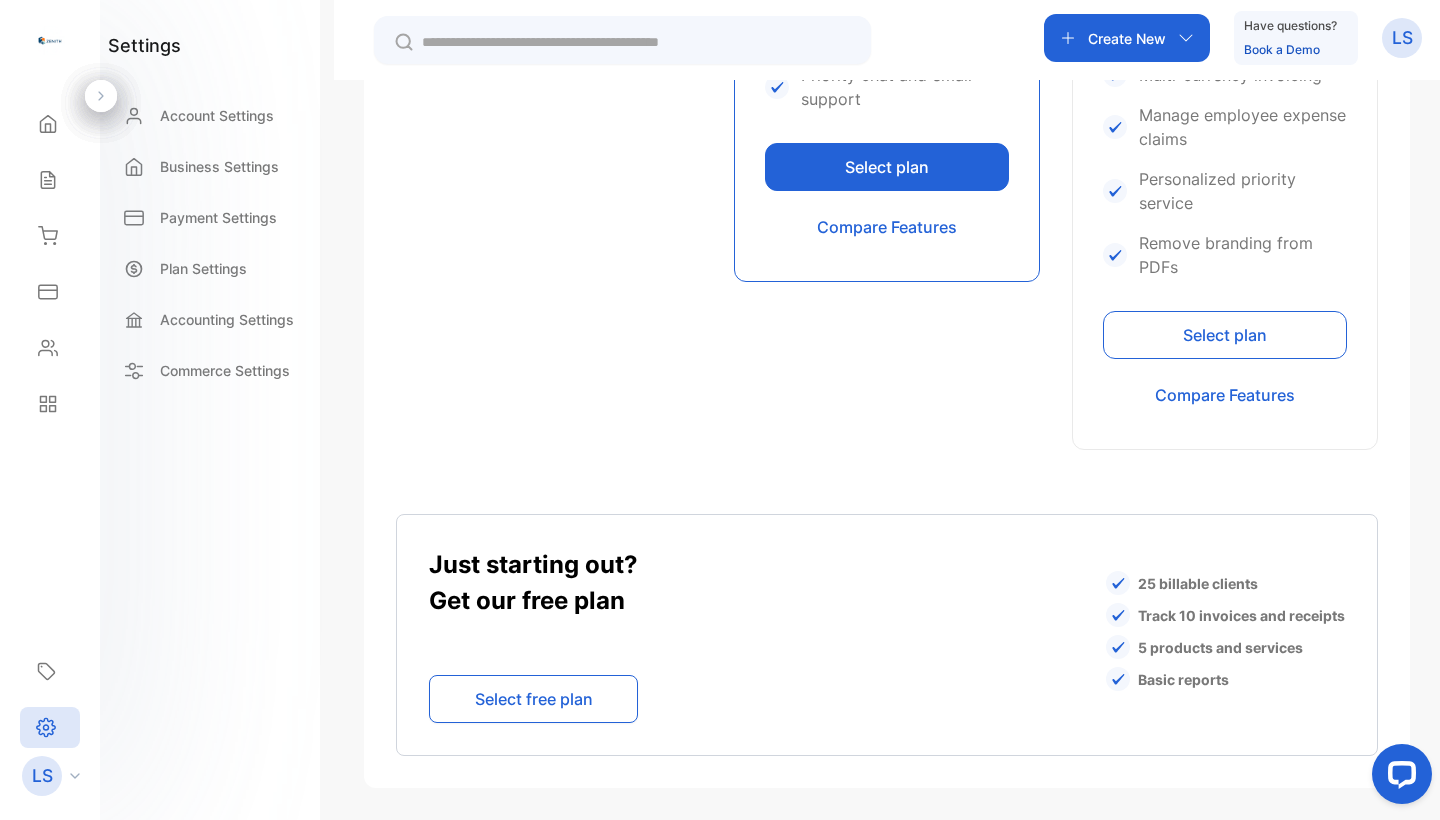 scroll, scrollTop: 1309, scrollLeft: 0, axis: vertical 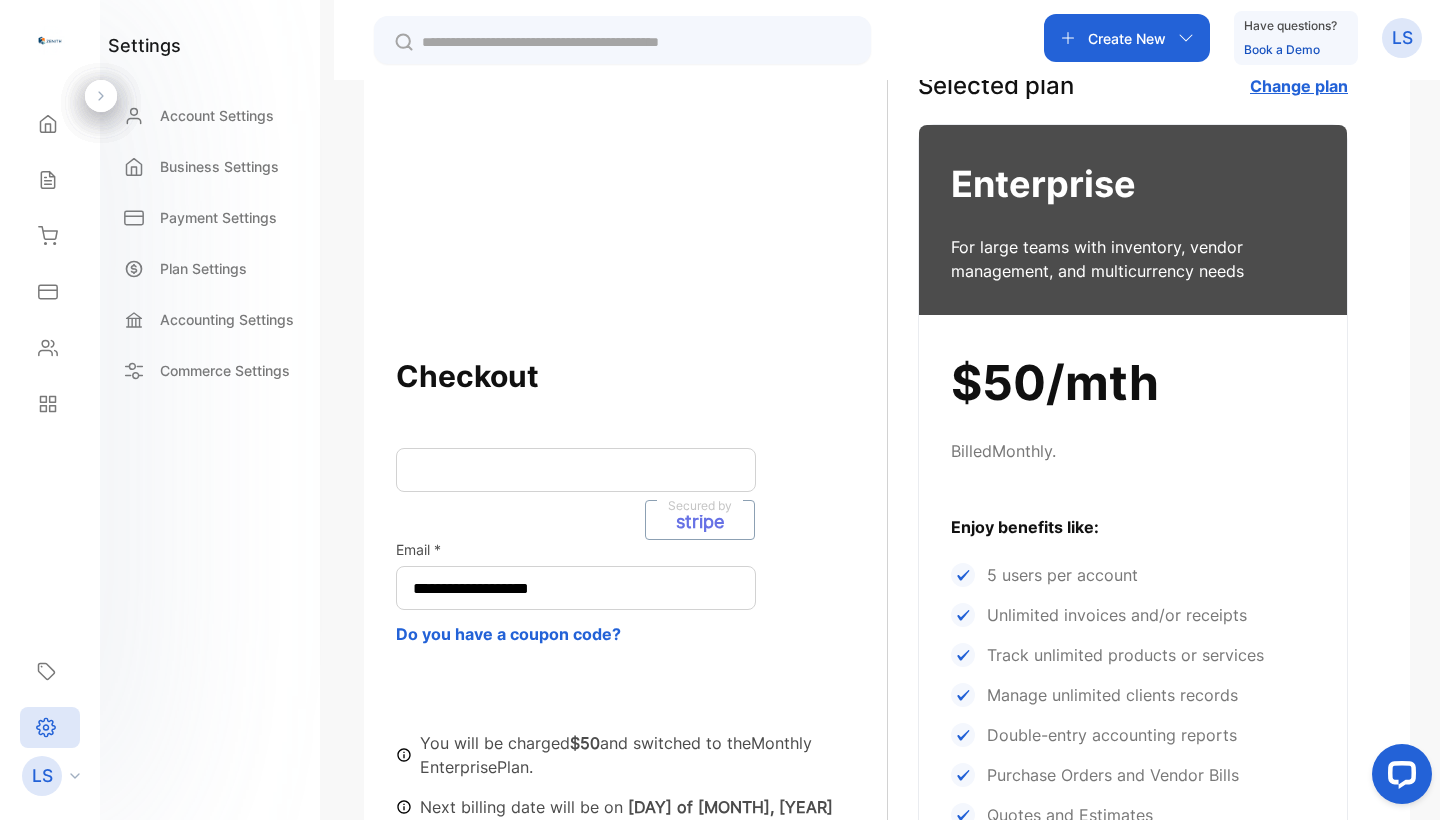 click on "Secured by stripe" at bounding box center (576, 470) 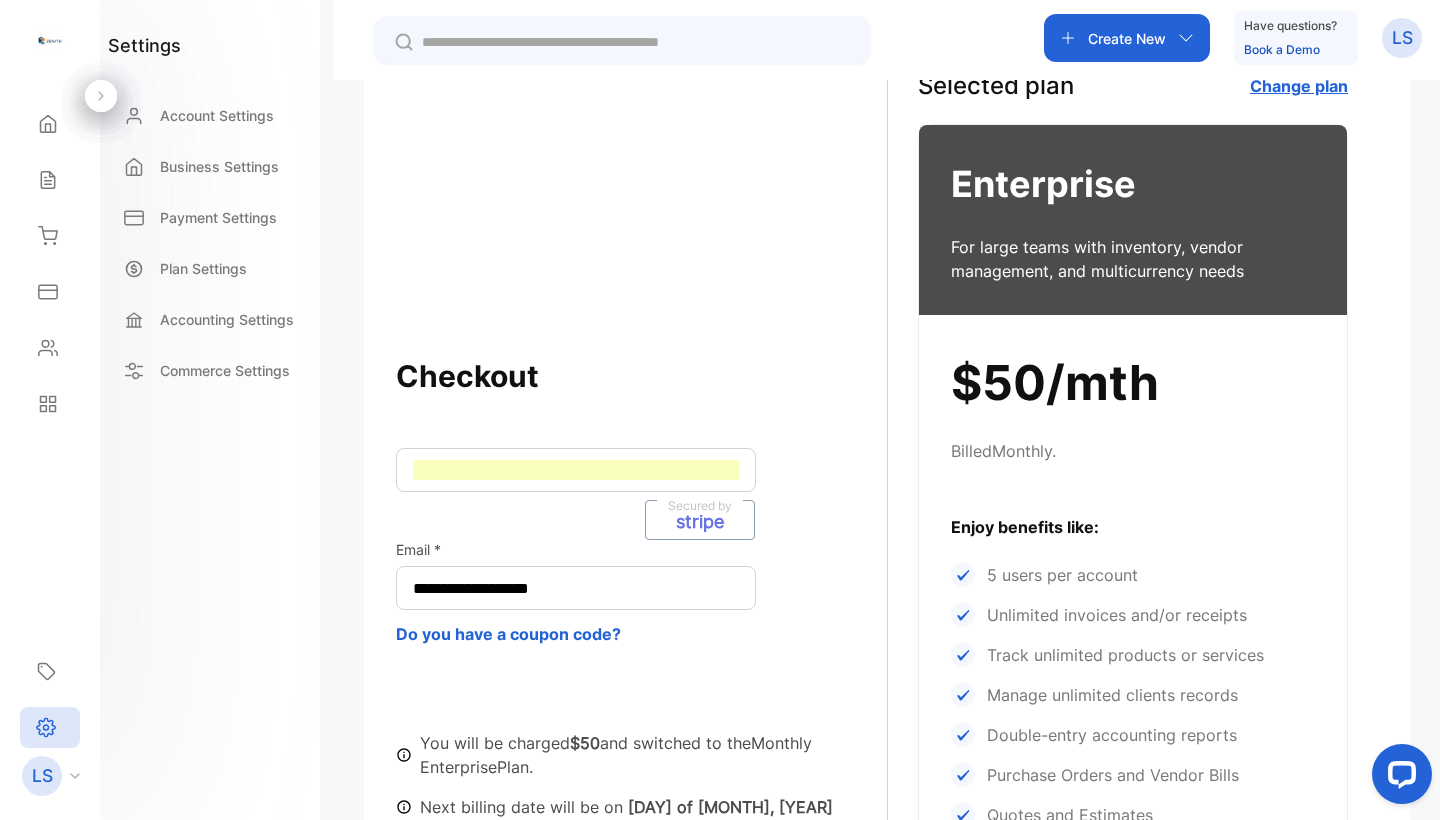 click on "Checkout" at bounding box center (641, 376) 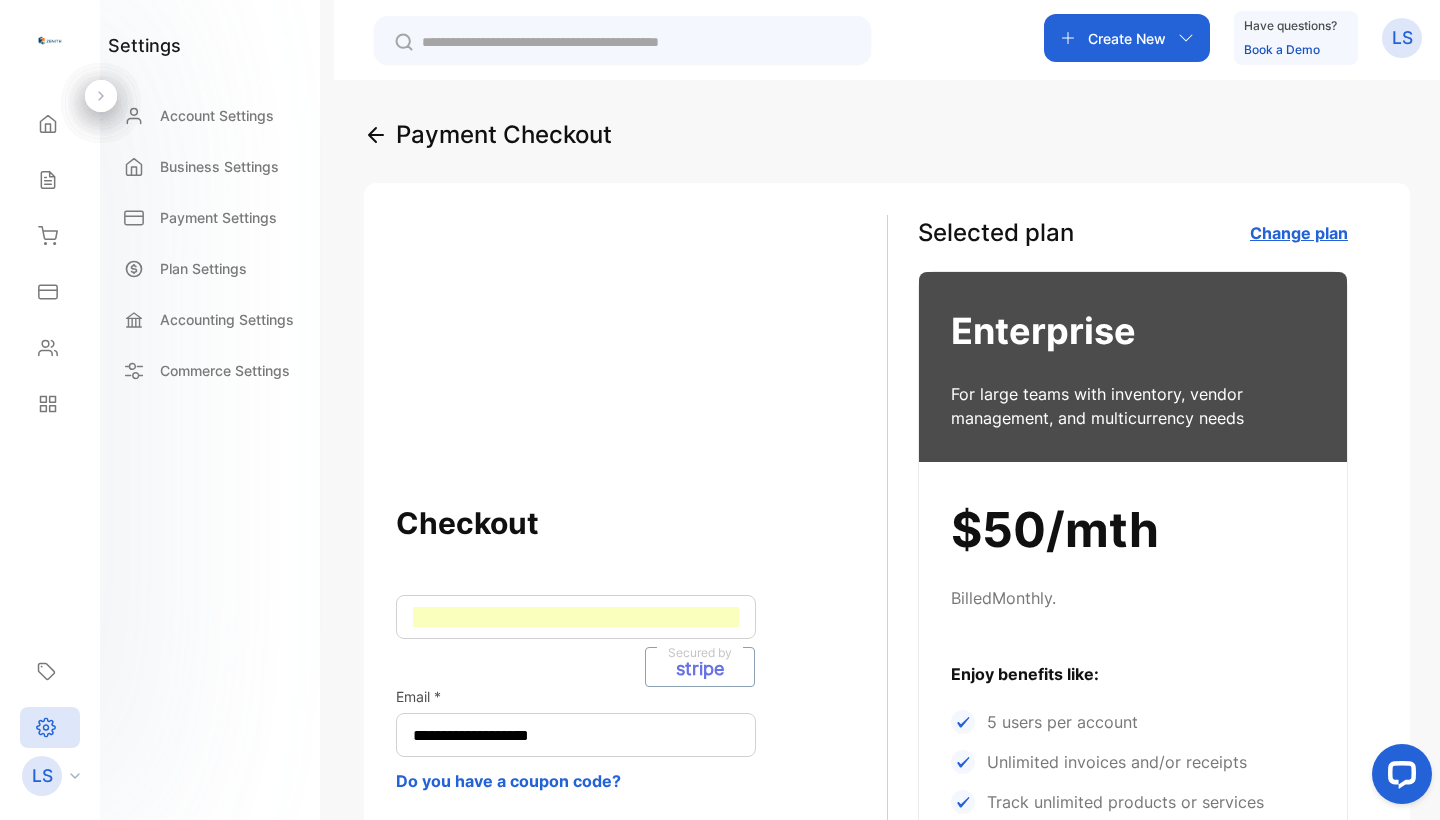 scroll, scrollTop: 0, scrollLeft: 0, axis: both 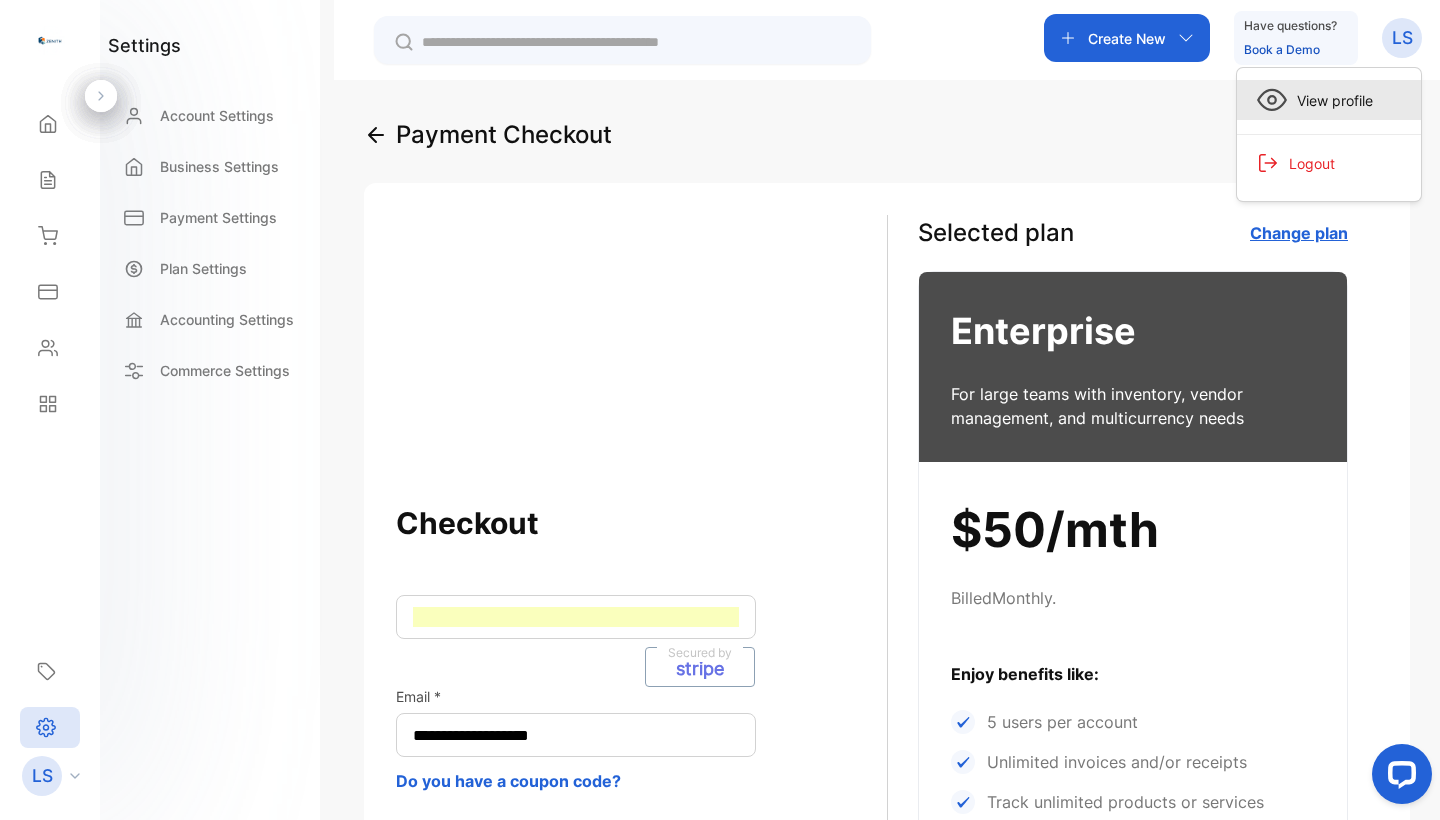 click on "View profile" at bounding box center [1329, 100] 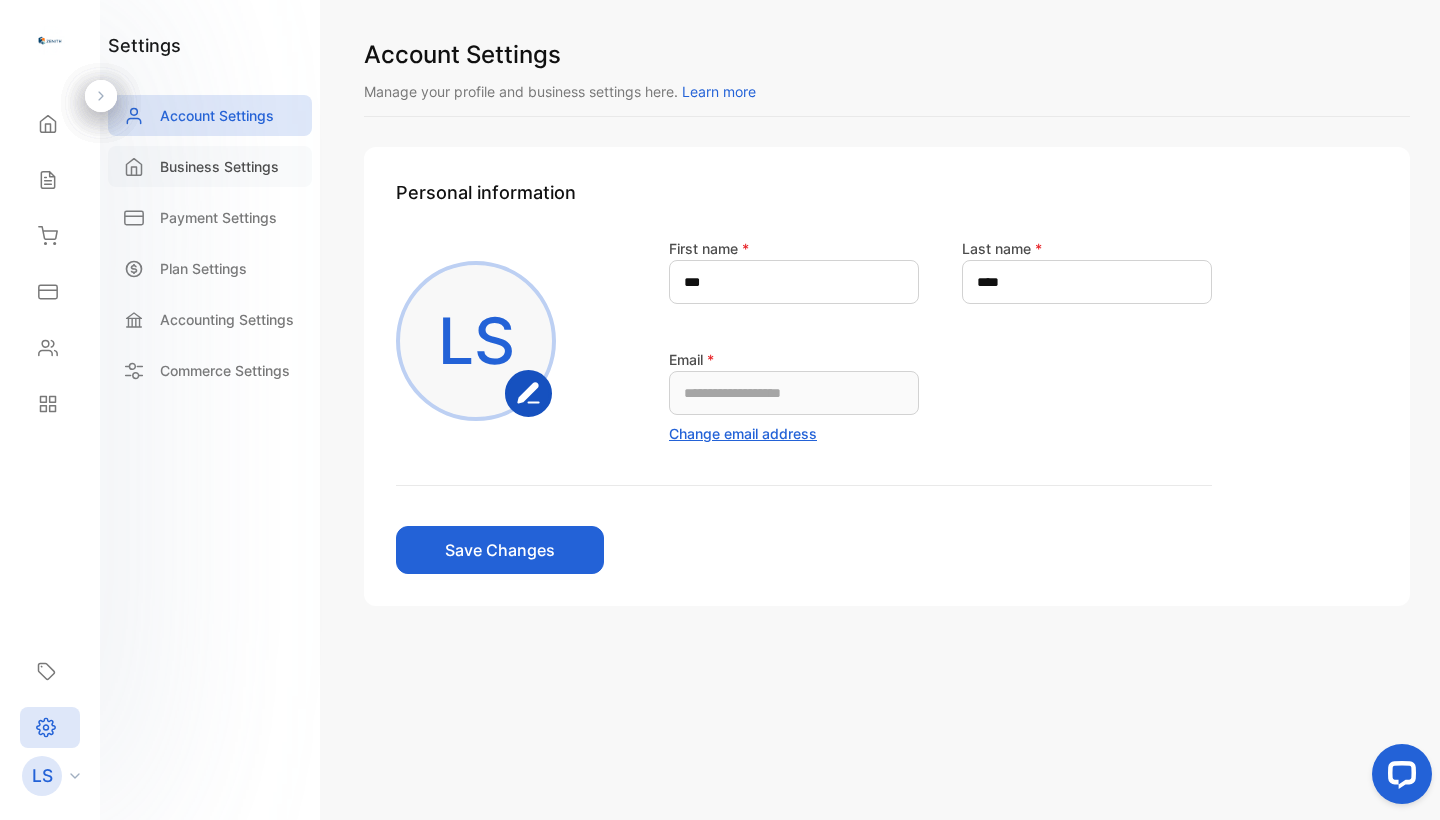 click on "Business Settings" at bounding box center (219, 166) 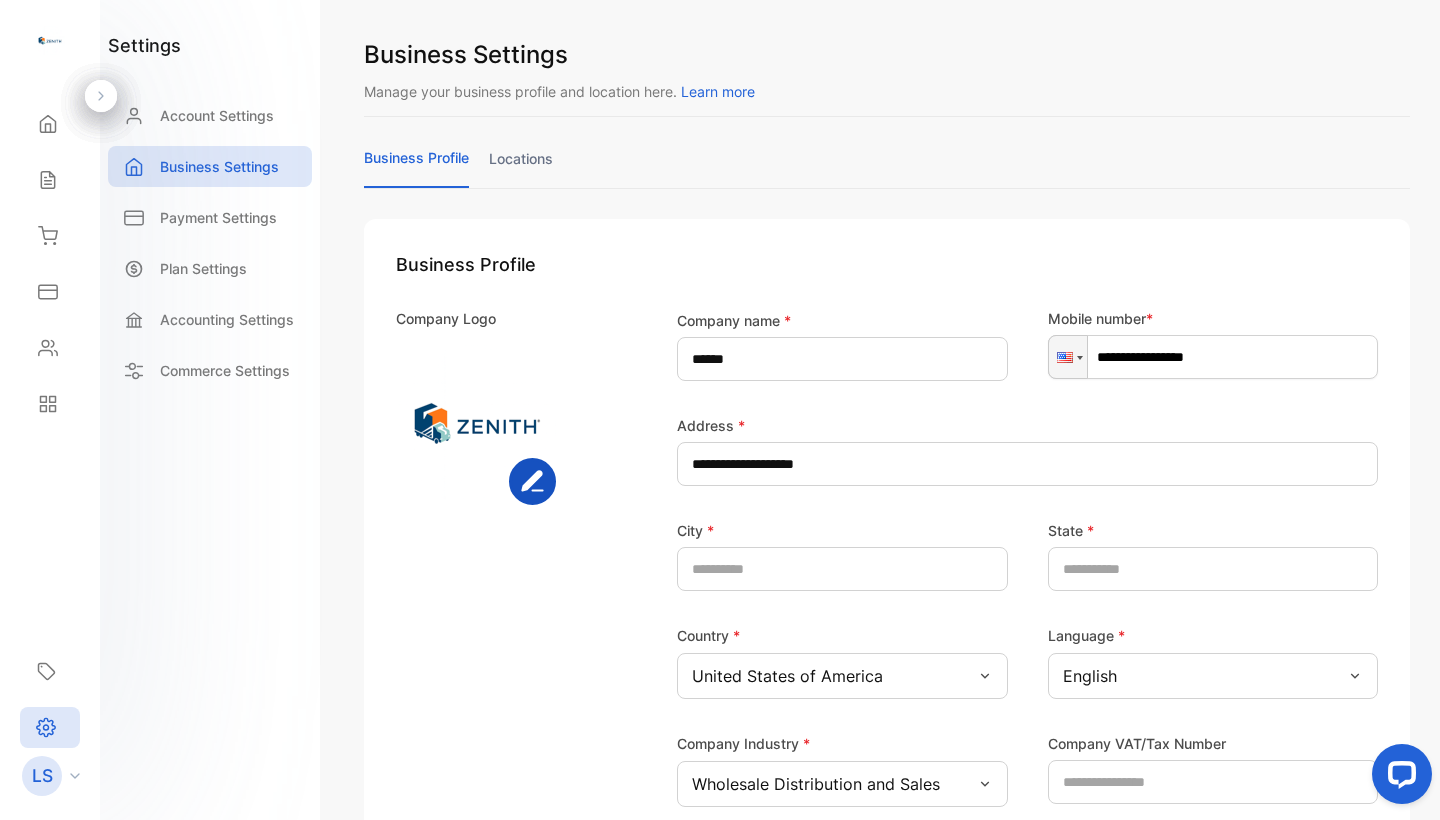 click on "business profile locations" at bounding box center [887, 167] 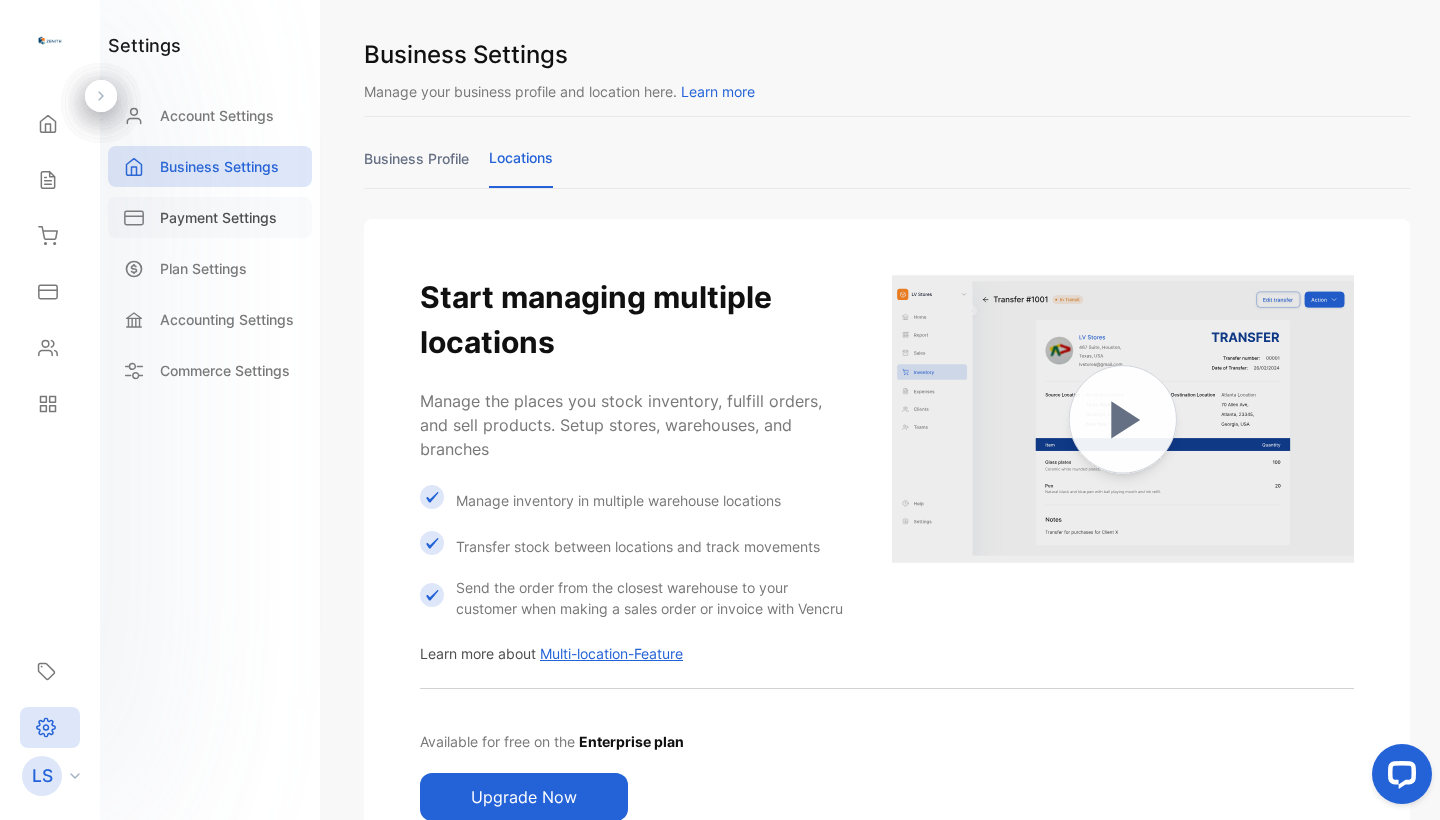click on "Payment Settings" at bounding box center (218, 217) 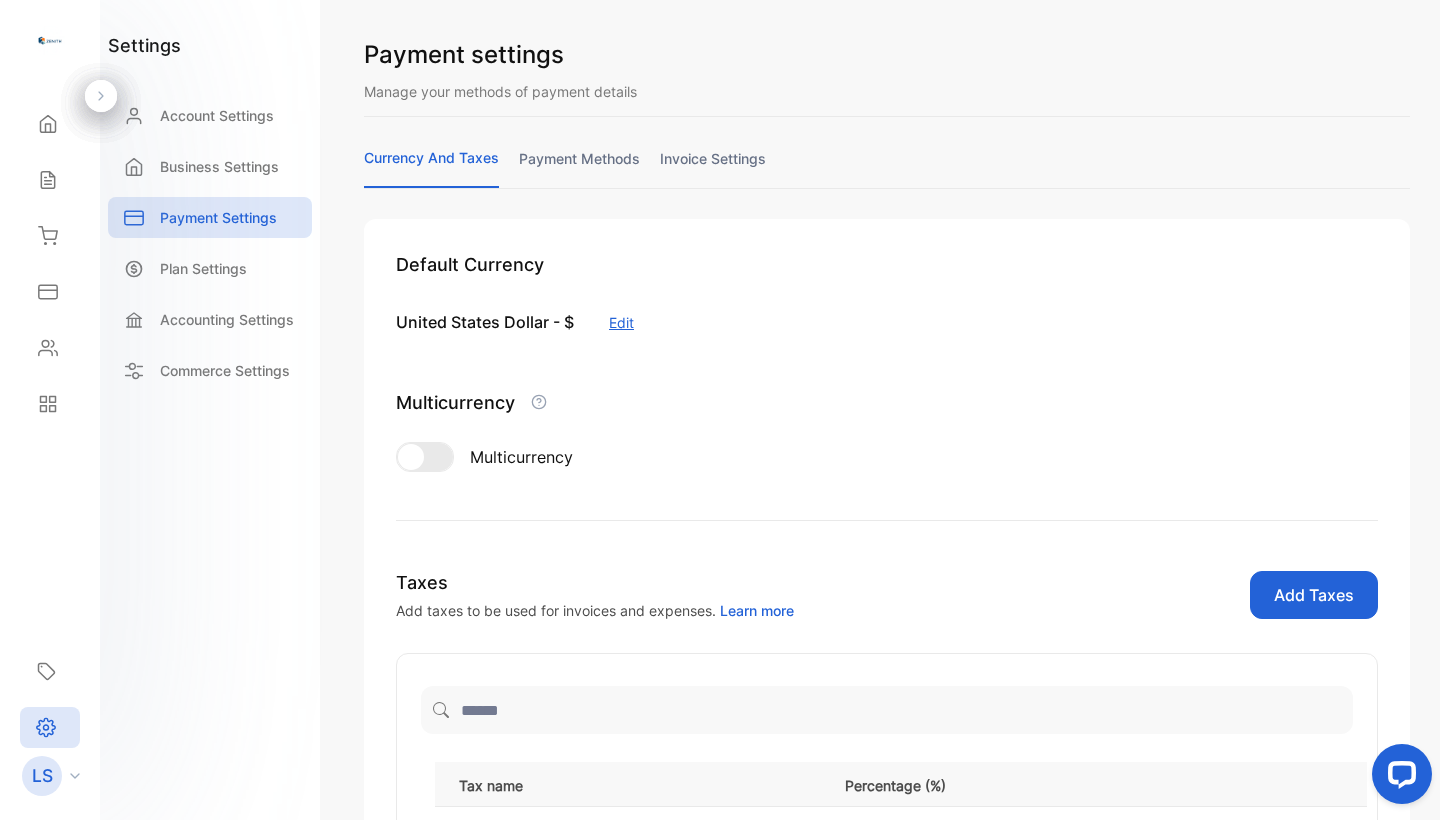 click on "payment methods" at bounding box center (579, 167) 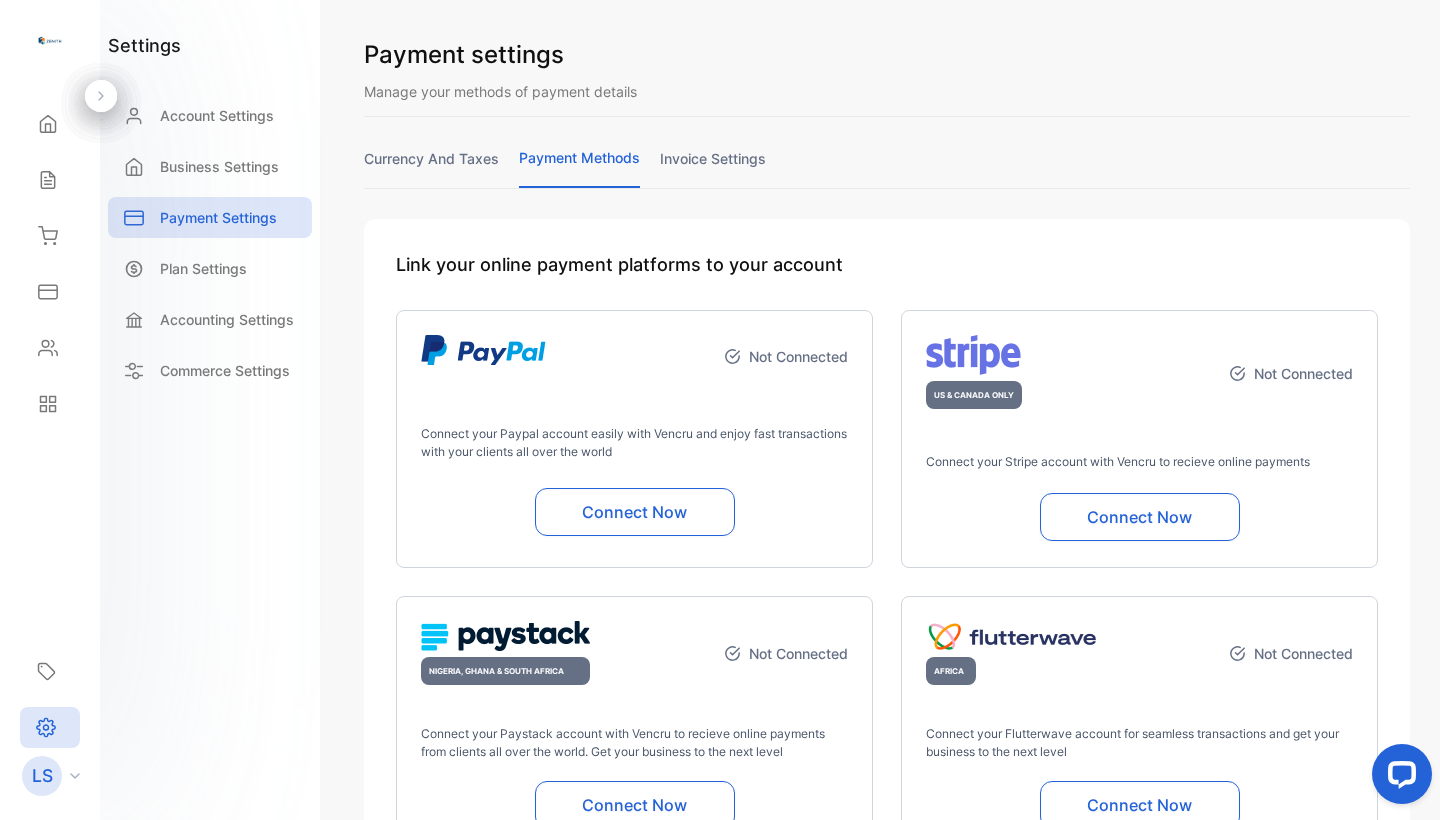 click on "invoice settings" at bounding box center (713, 167) 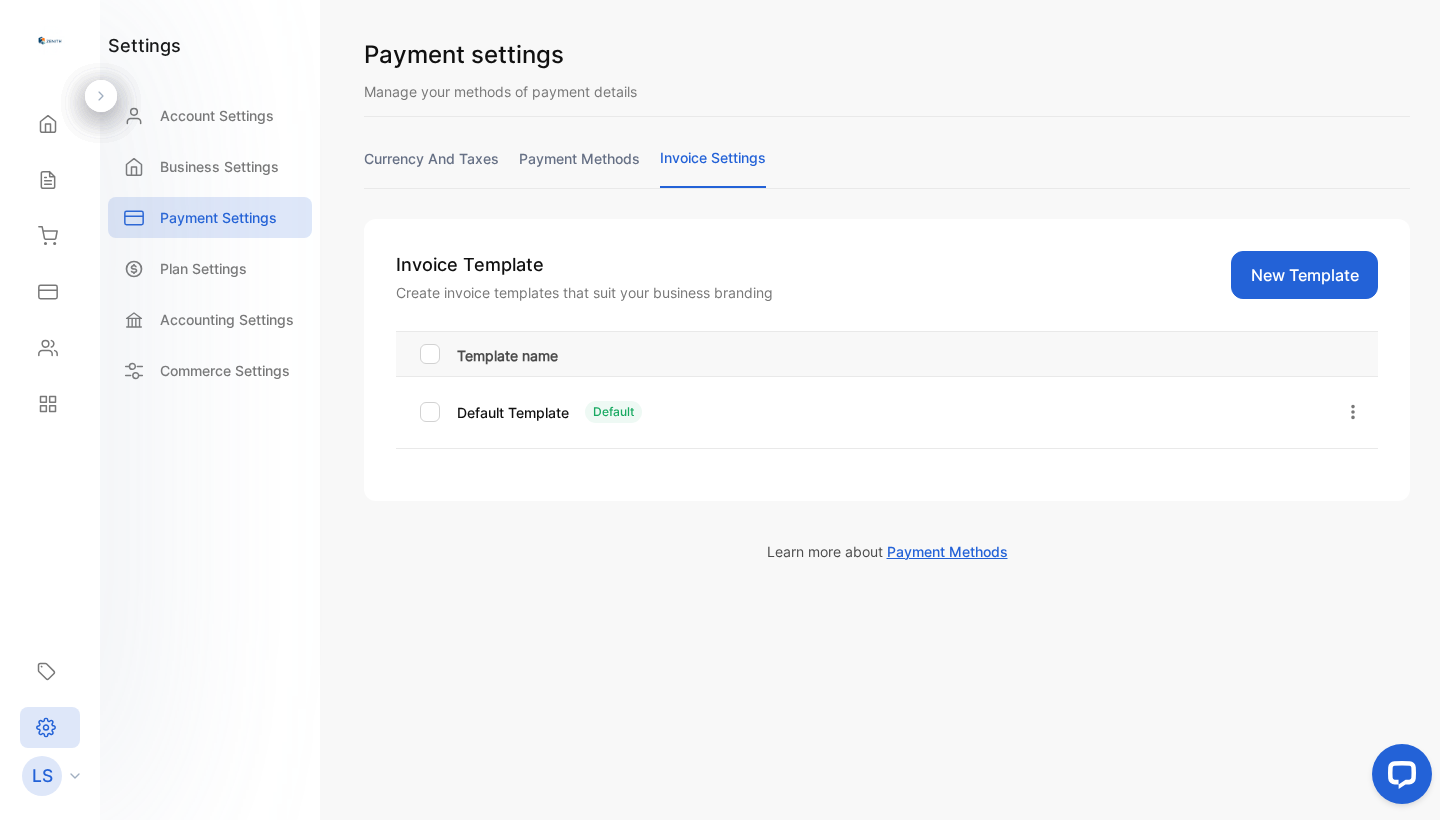 click on "currency and taxes" at bounding box center [431, 167] 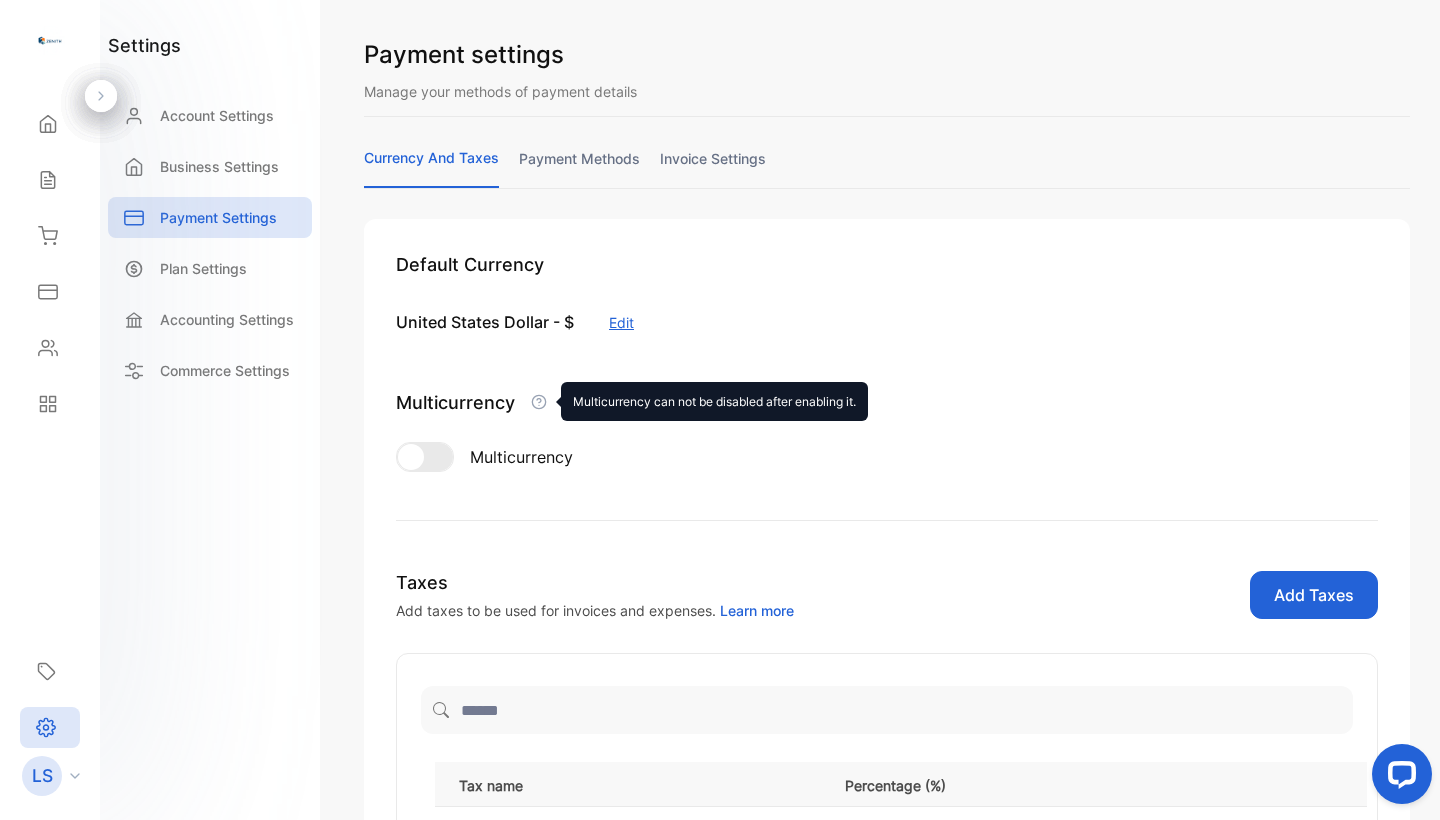 scroll, scrollTop: 247, scrollLeft: 0, axis: vertical 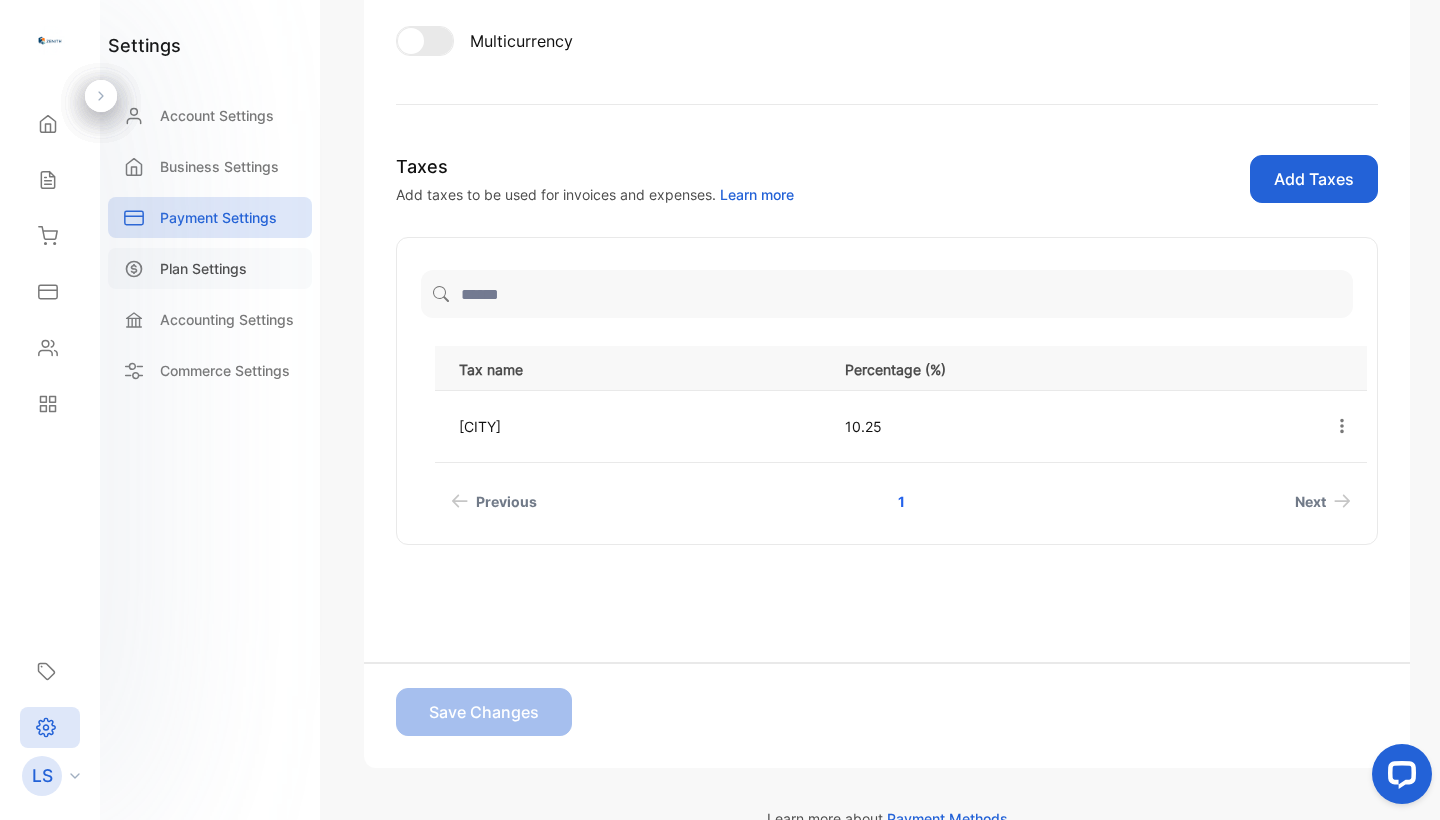 click on "Plan Settings" at bounding box center (210, 268) 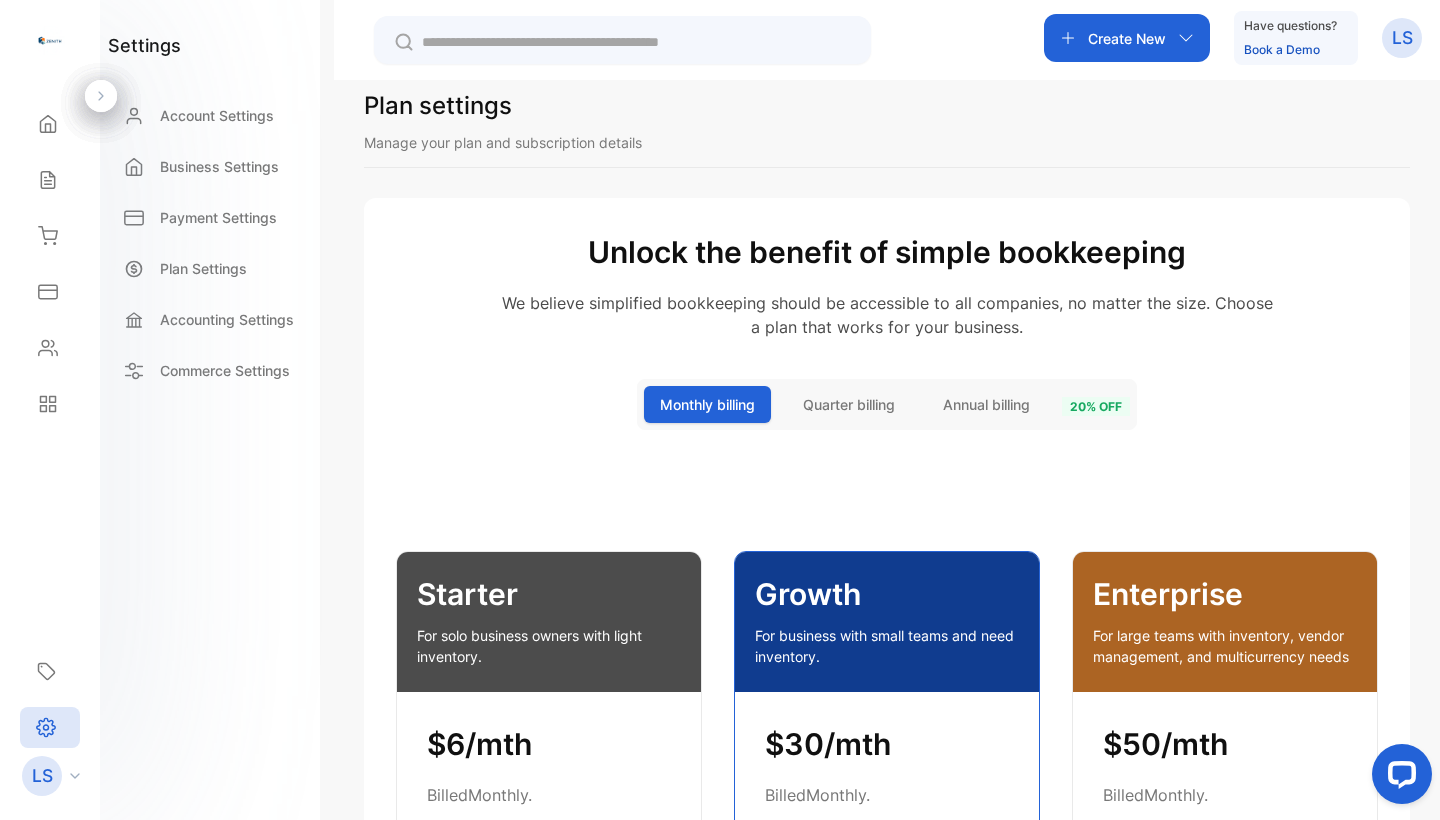 scroll, scrollTop: 0, scrollLeft: 0, axis: both 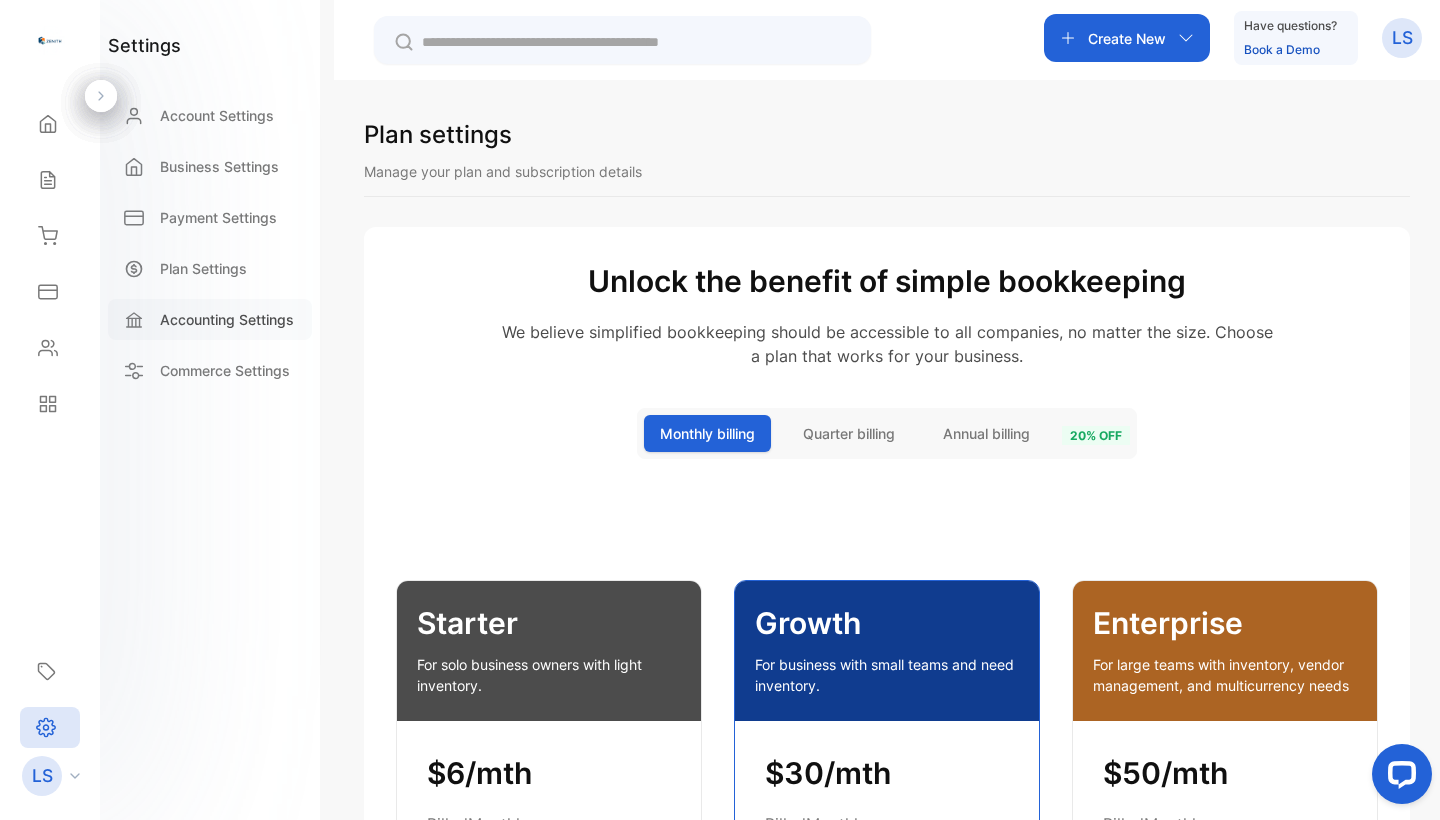 click on "Accounting Settings" at bounding box center (227, 319) 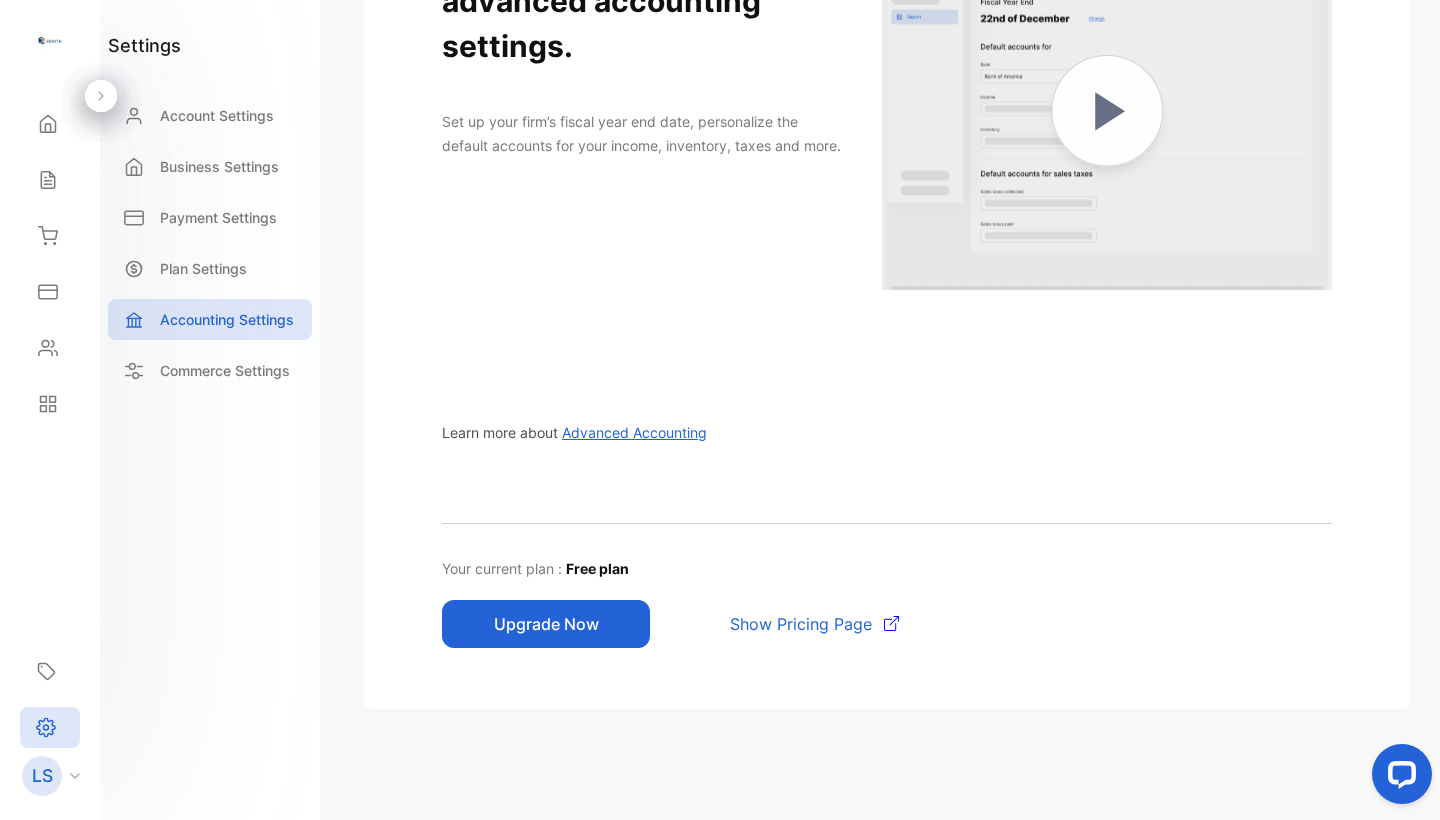 scroll, scrollTop: 301, scrollLeft: 0, axis: vertical 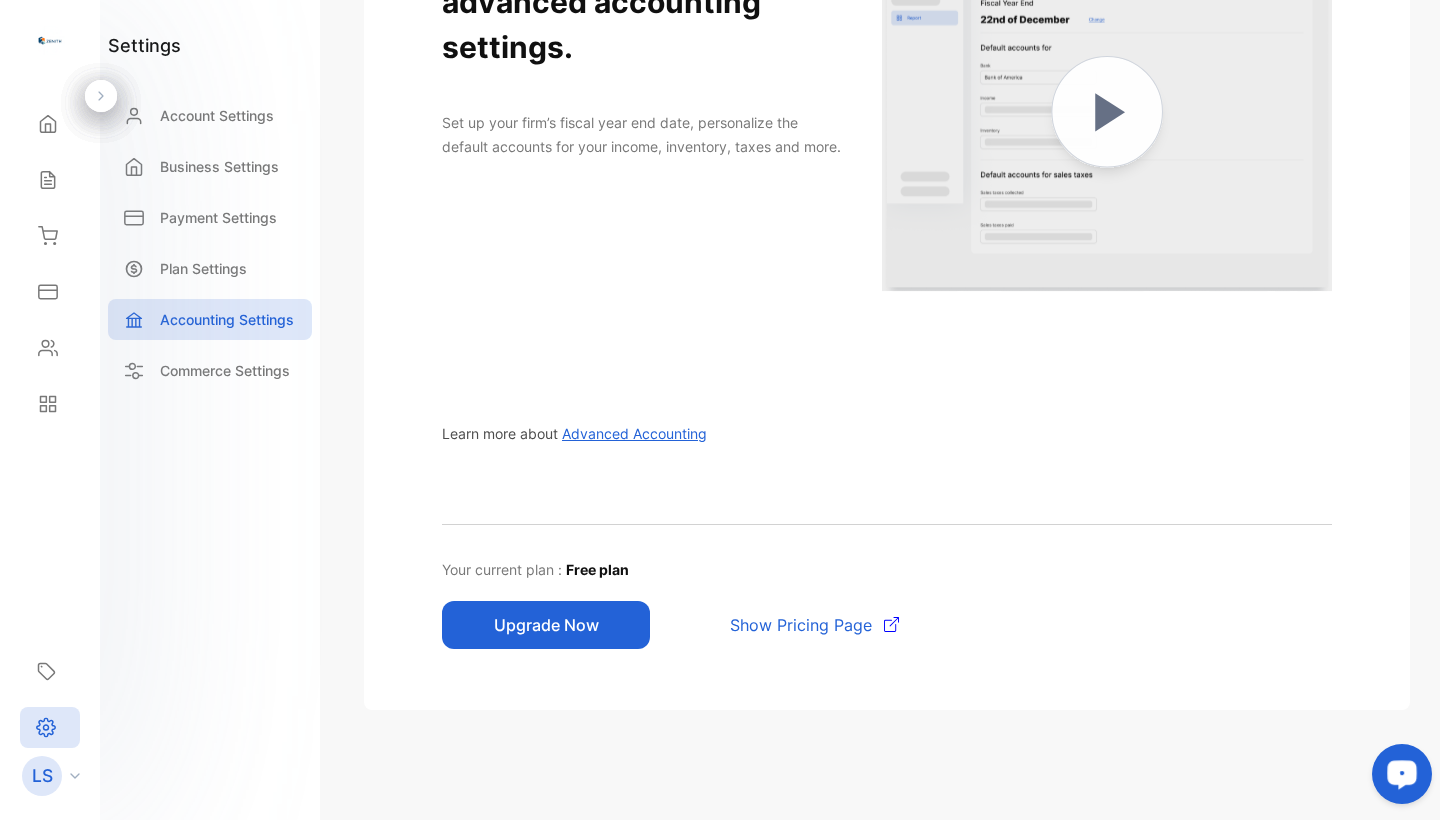 click at bounding box center [1402, 773] 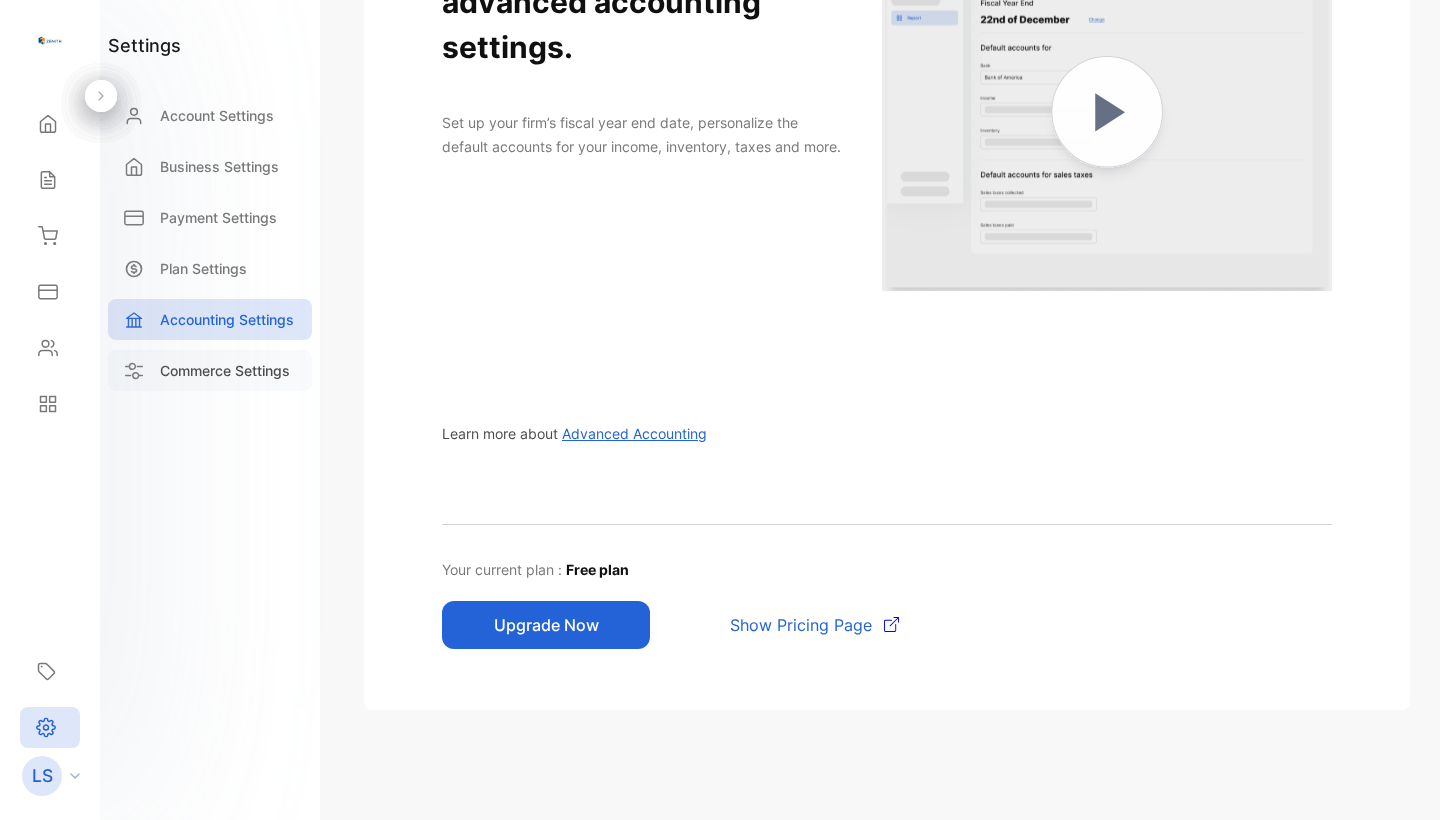 click on "Commerce Settings" at bounding box center (225, 370) 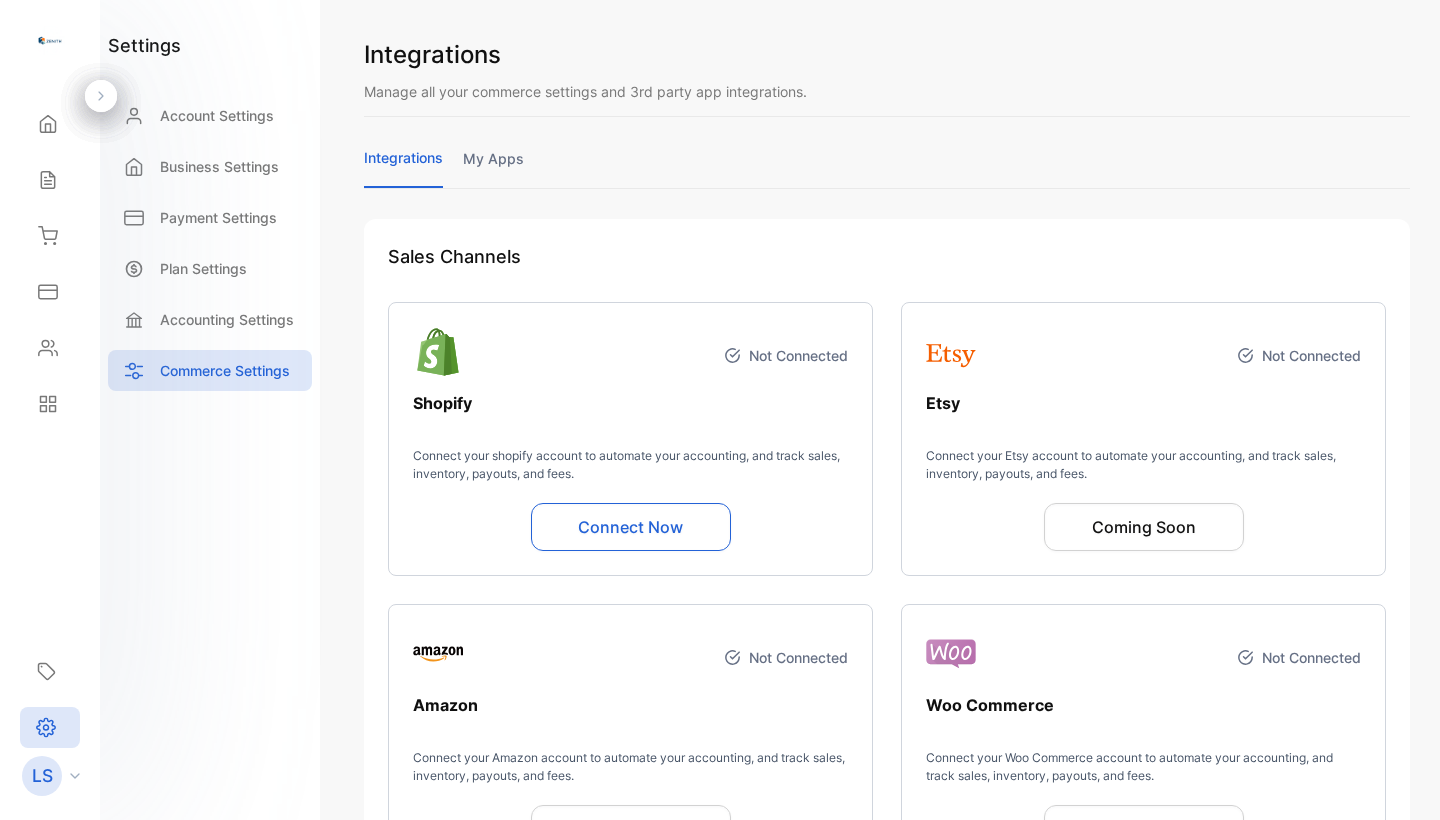 click on "Not Connected" at bounding box center [798, 355] 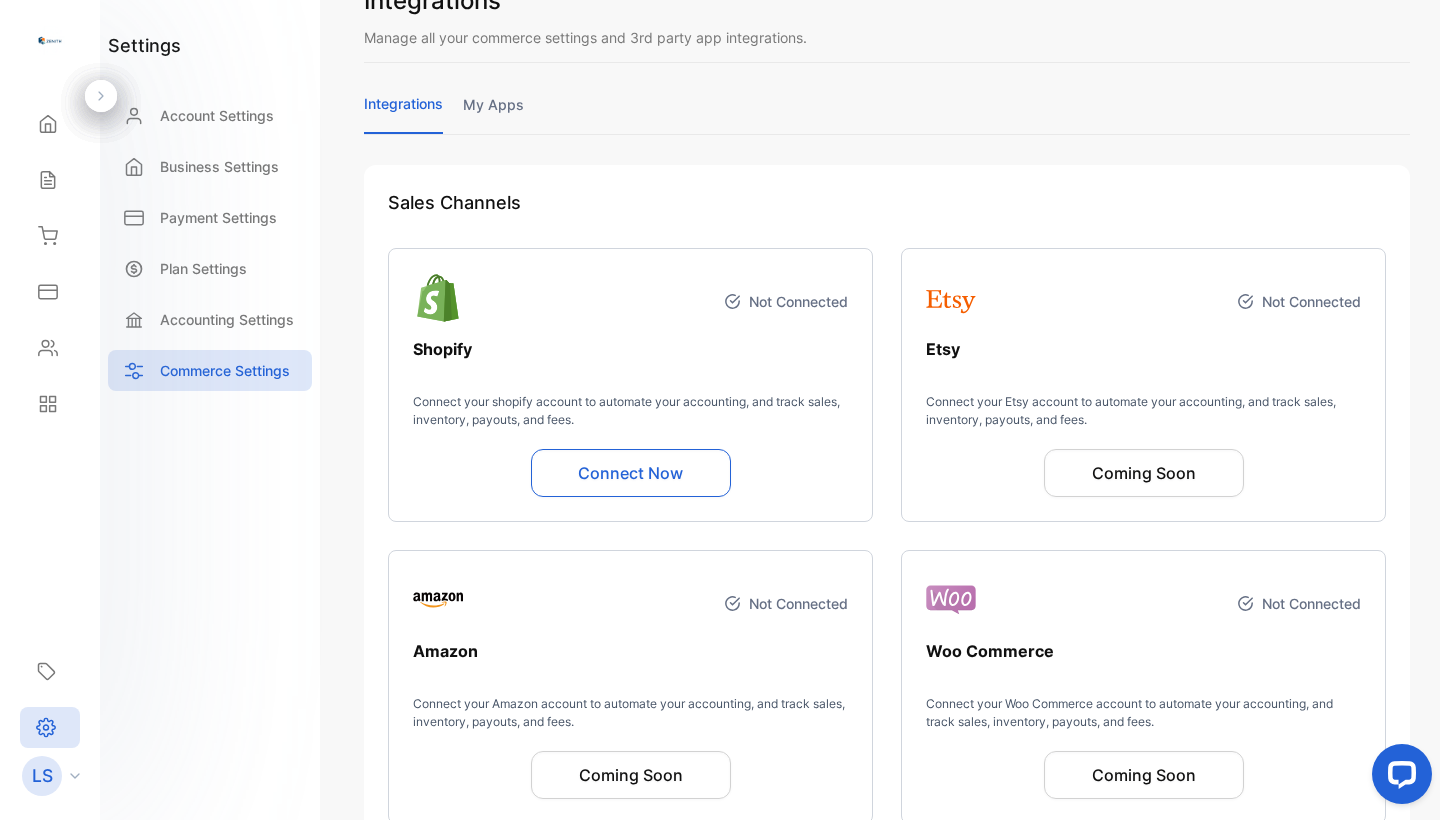 scroll, scrollTop: 52, scrollLeft: 0, axis: vertical 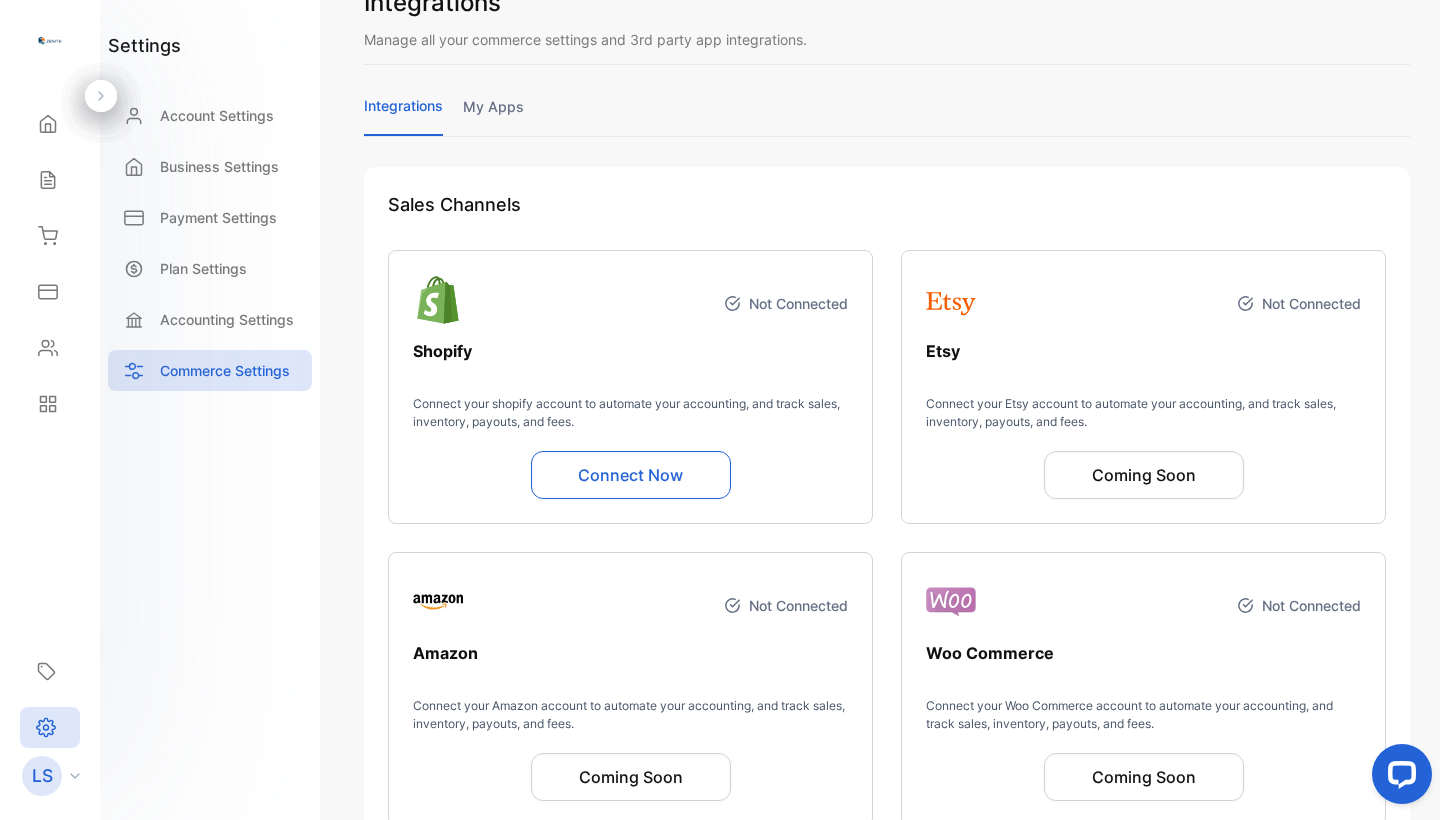 click on "Not Connected Shopify Connect your shopify account to automate your accounting, and track sales, inventory, payouts, and fees. Connect Now" at bounding box center (630, 387) 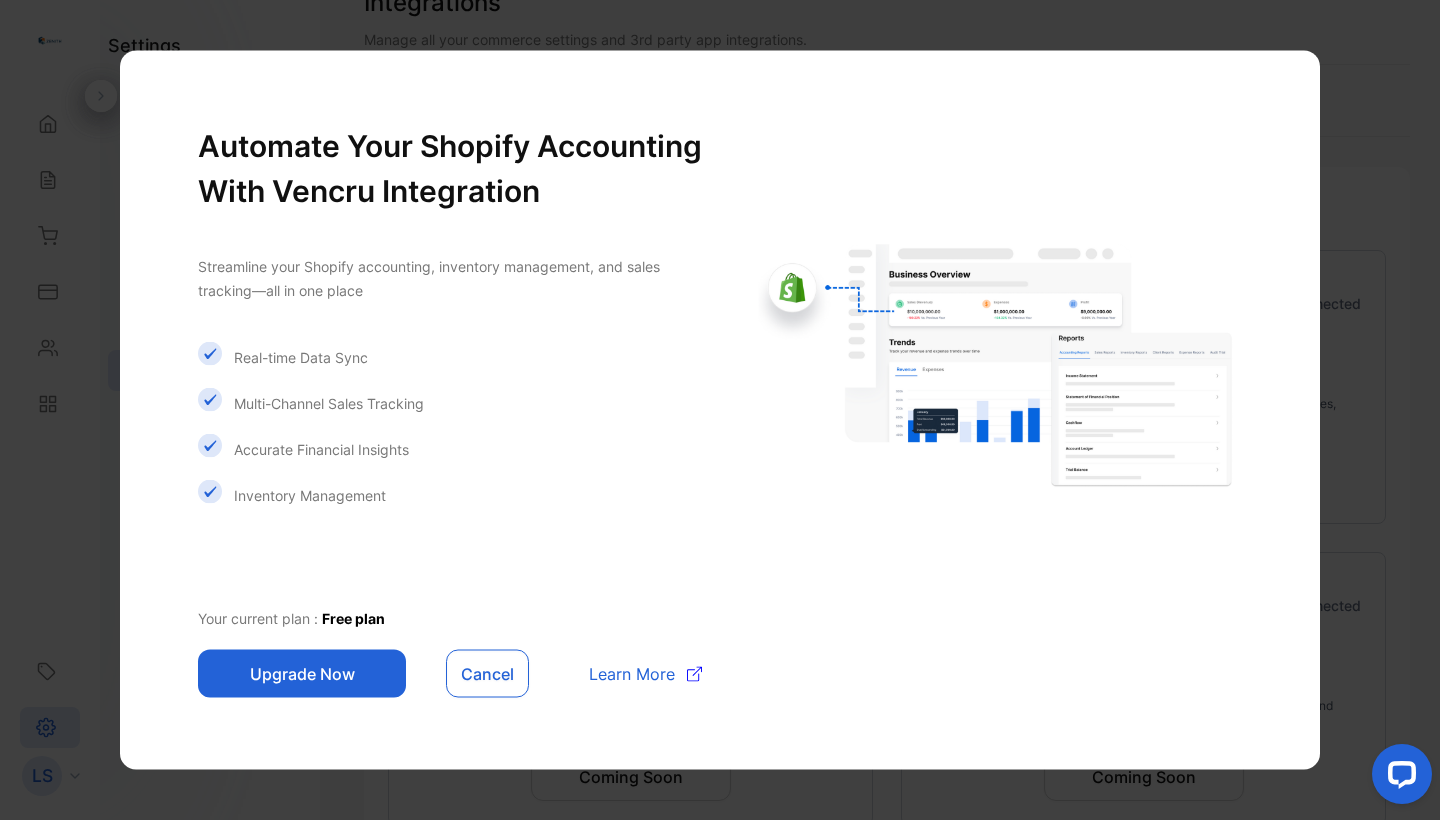 click on "Upgrade Now" at bounding box center [302, 674] 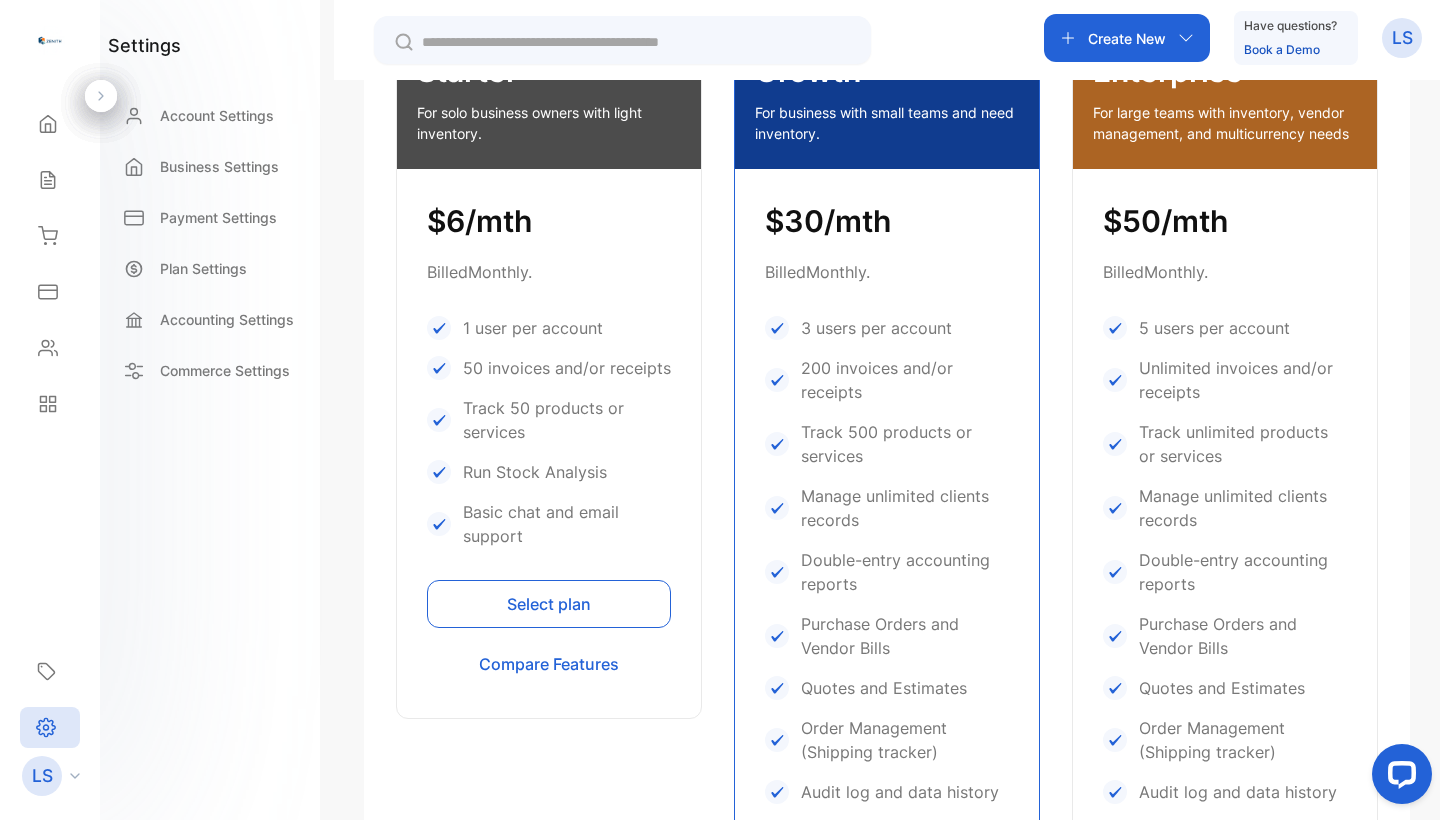 scroll, scrollTop: 557, scrollLeft: 0, axis: vertical 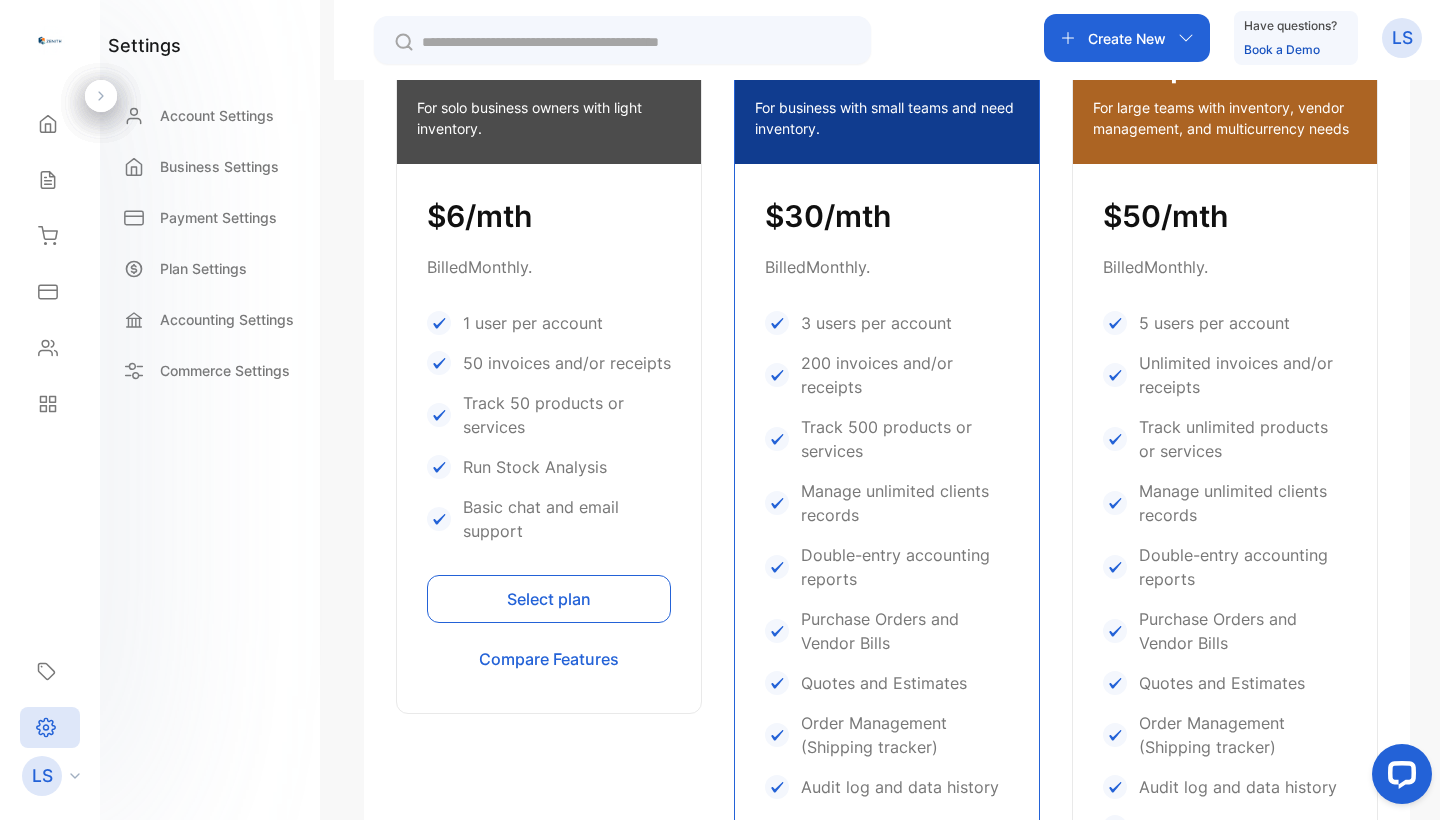 click on "Starter For solo business owners with light inventory. $6/mth Billed  Monthly . 1 user per account 50 invoices and/or receipts Track 50 products or services Run Stock Analysis Basic chat and email support Select plan Compare Features Growth For business with small teams and need inventory. $30/mth Billed  Monthly . 3 users per account 200 invoices and/or receipts Track 500 products or services Manage unlimited clients records Double-entry accounting reports Purchase Orders and Vendor Bills Quotes and Estimates Order Management (Shipping tracker) Audit log and data history Priority chat and email support Select plan Compare Features Enterprise For large teams with inventory, vendor management, and multicurrency needs $50/mth Billed  Monthly . 5 users per account Unlimited invoices and/or receipts Track unlimited products or services Manage unlimited clients records Double-entry accounting reports Purchase Orders and Vendor Bills Quotes and Estimates Order Management (Shipping tracker) Multi-currency invoicing" at bounding box center [887, 612] 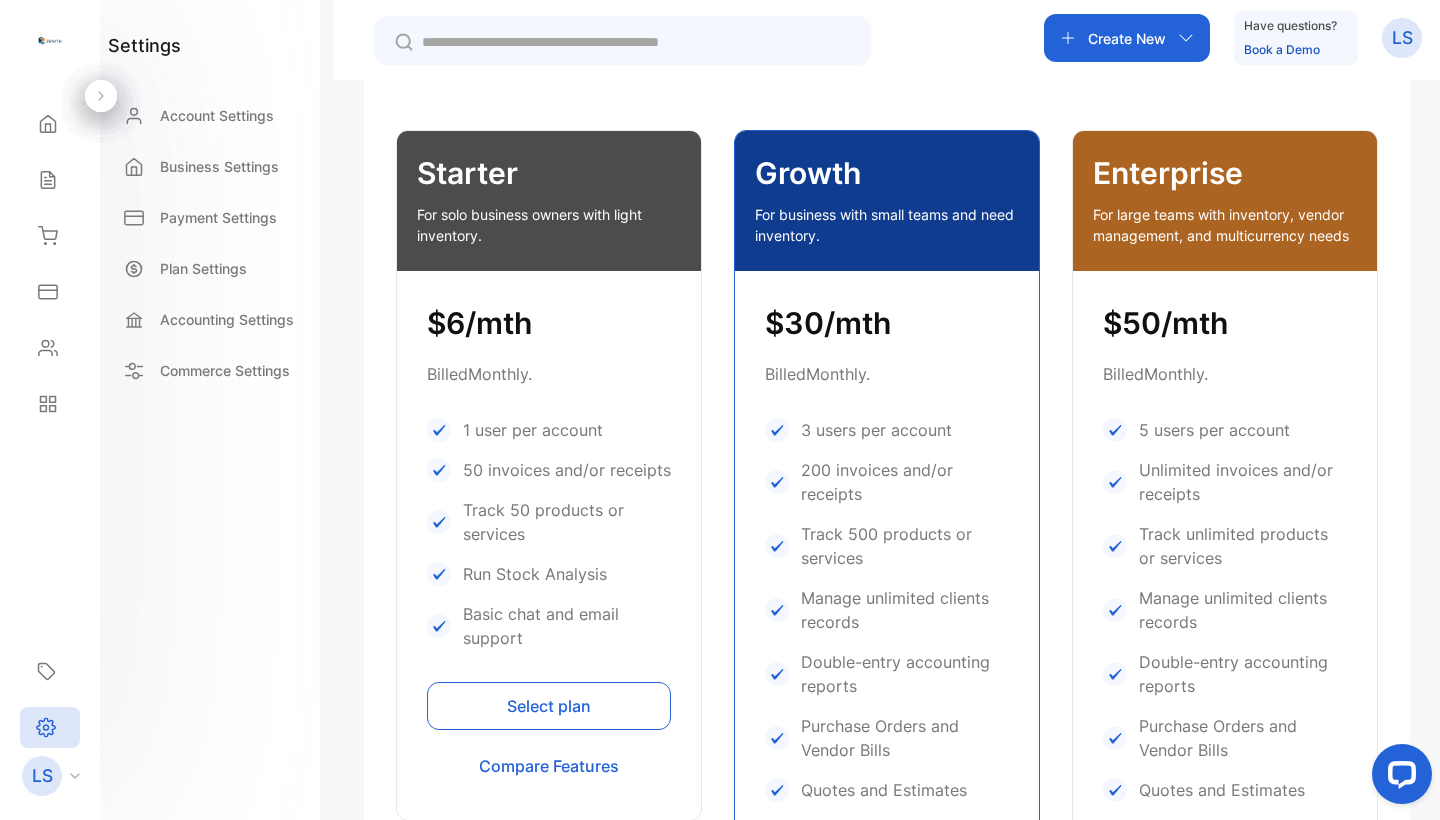 scroll, scrollTop: 448, scrollLeft: 0, axis: vertical 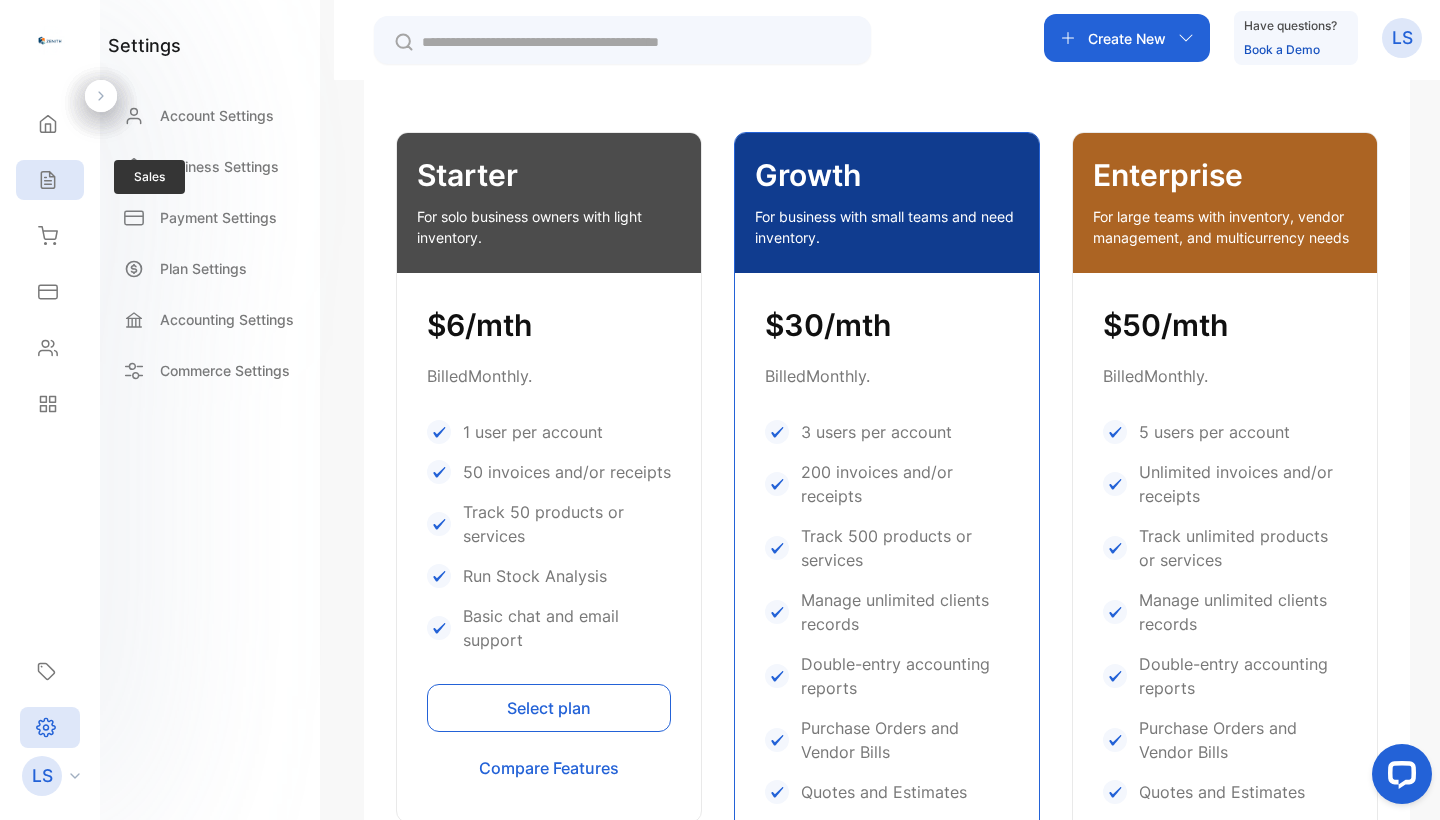 click 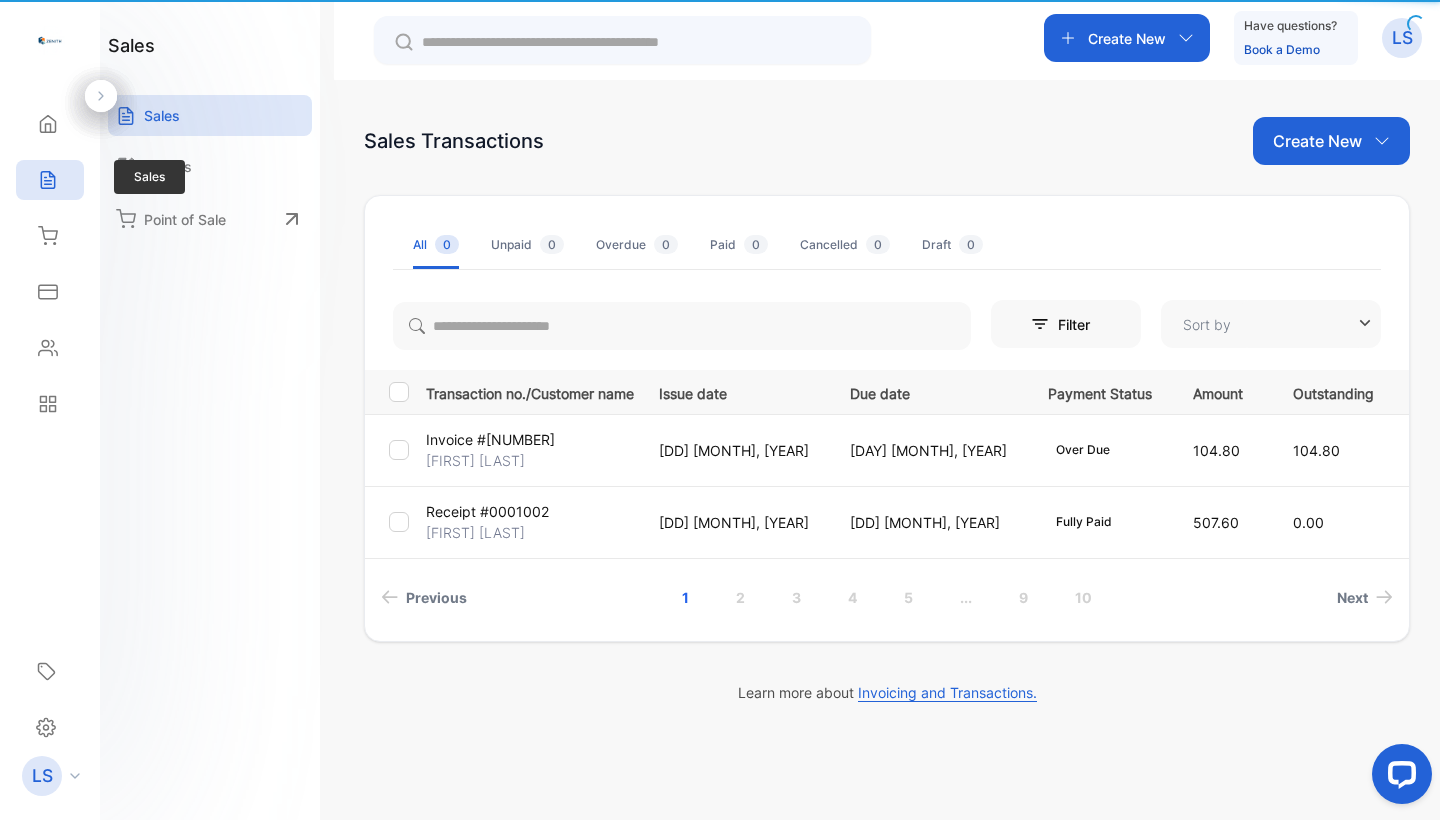 type on "**********" 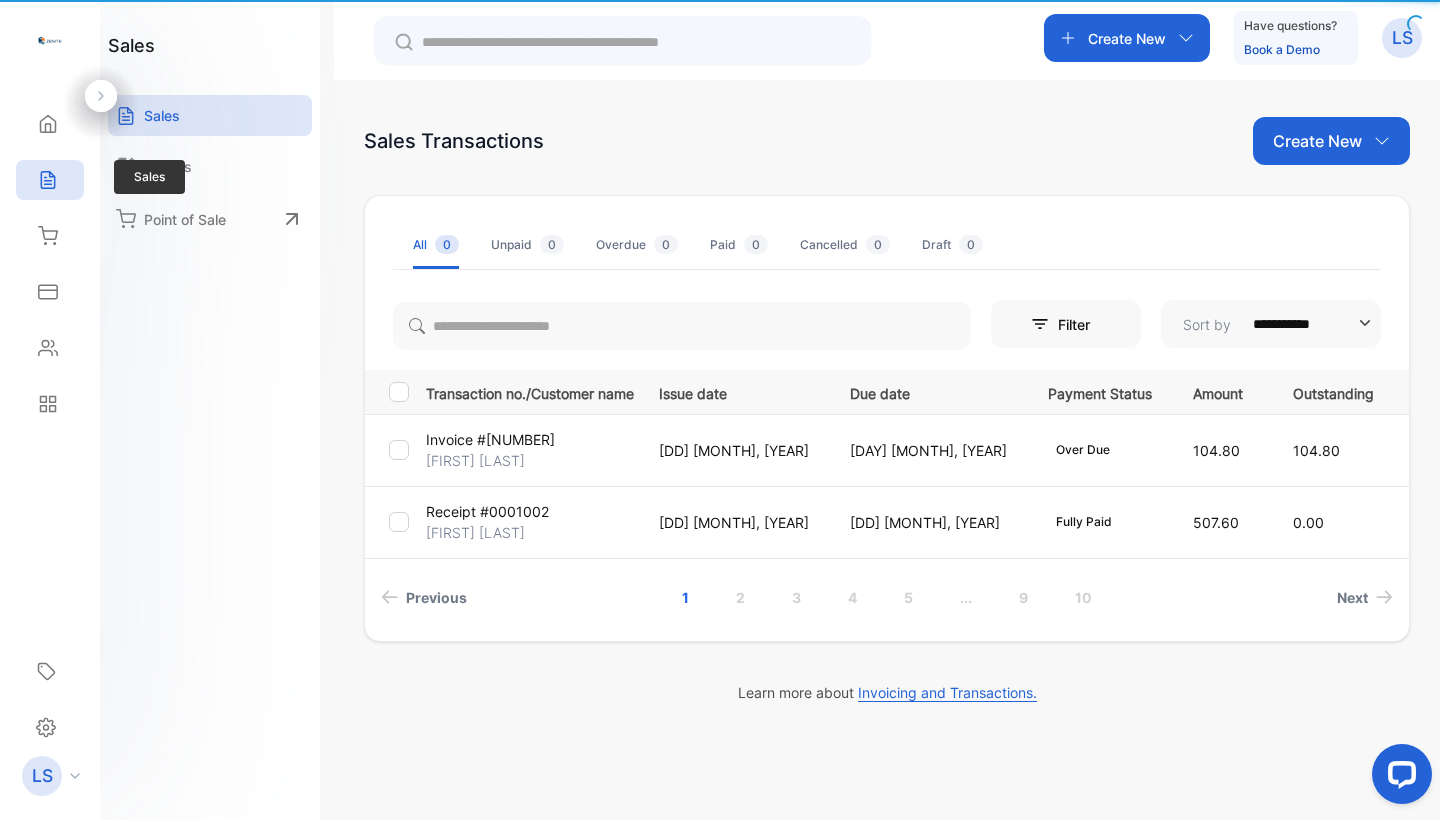 scroll, scrollTop: 0, scrollLeft: 0, axis: both 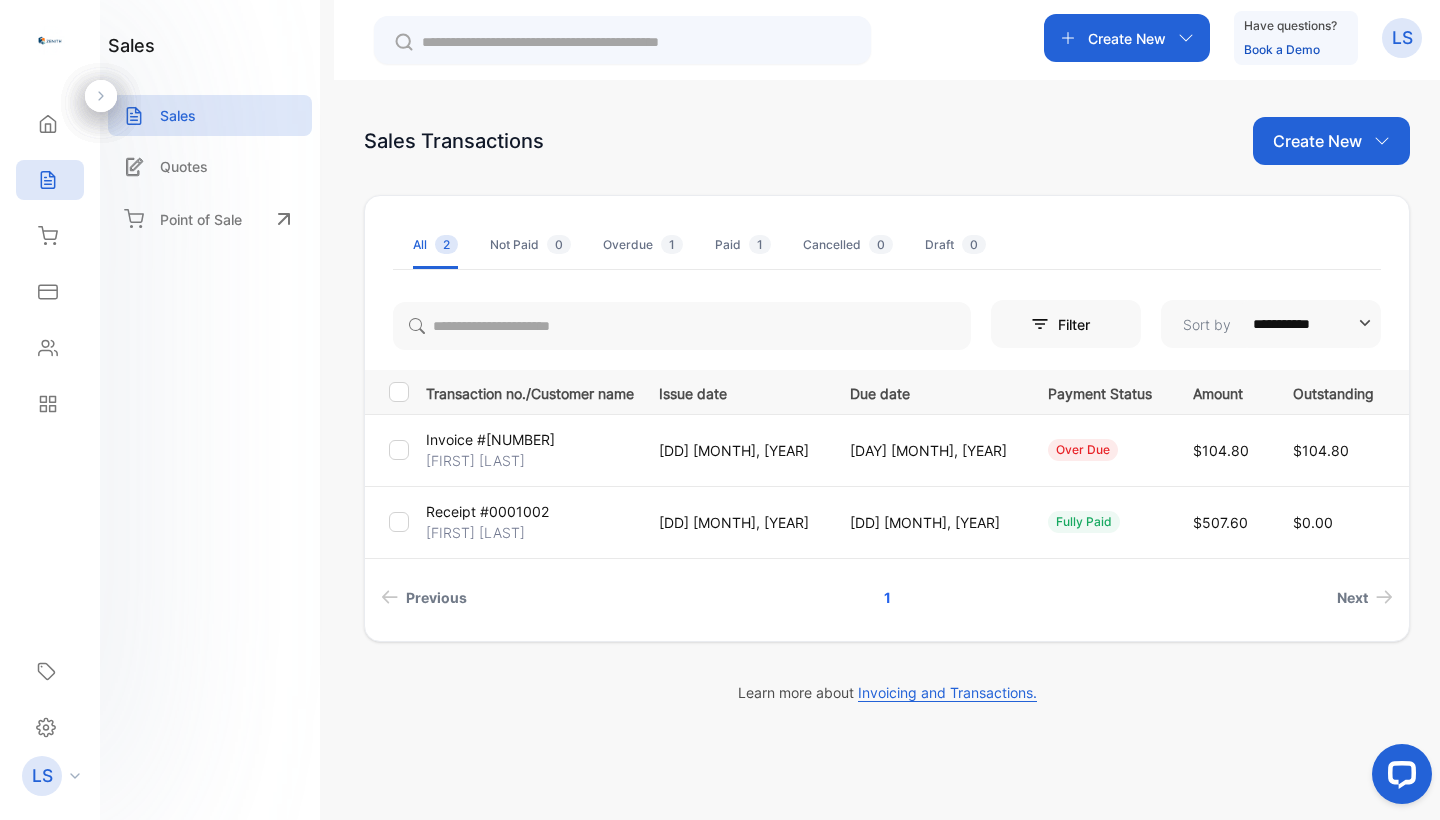 click at bounding box center (391, 392) 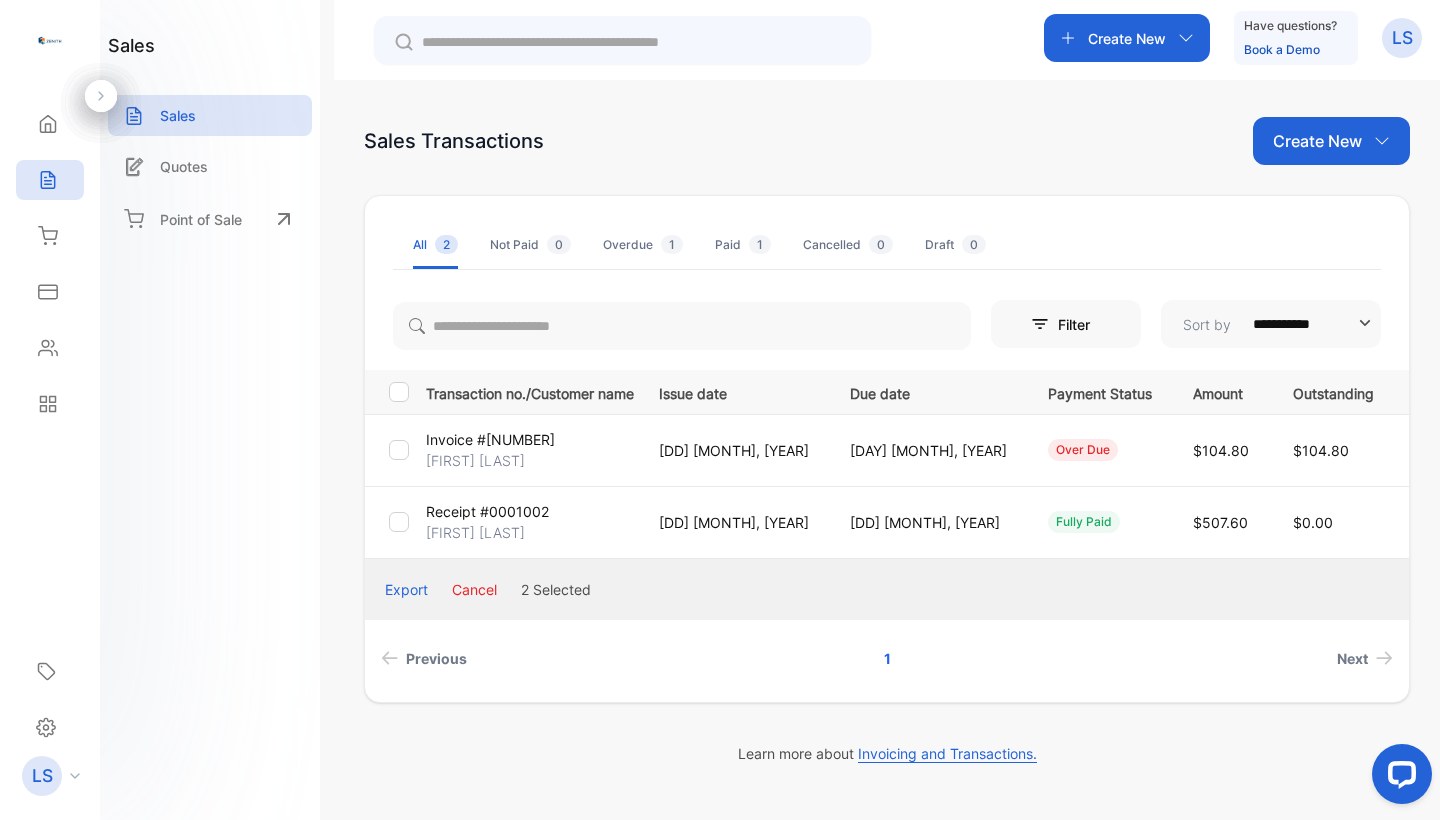click on "Cancel" at bounding box center (474, 589) 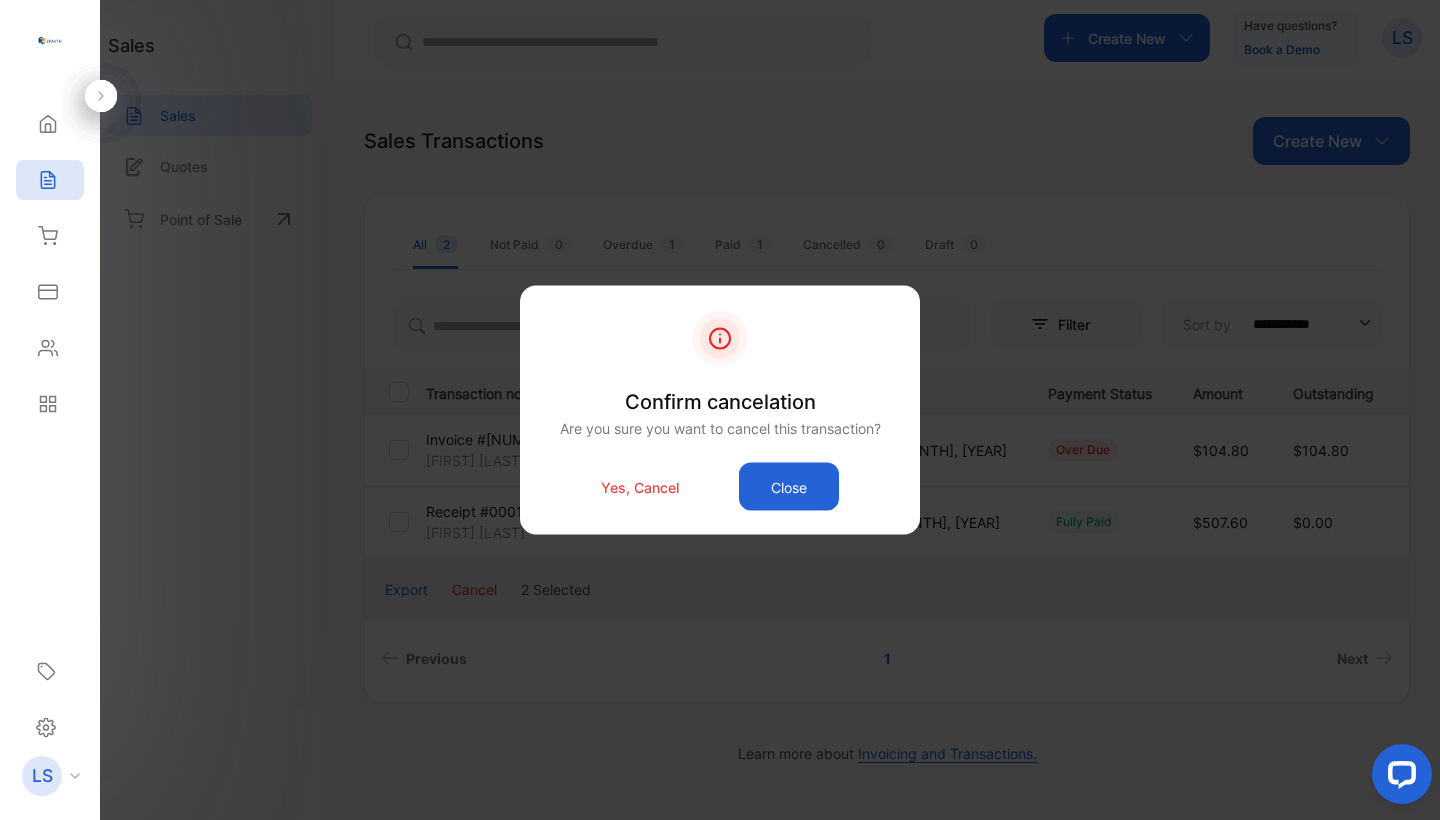 click on "Yes, Cancel" at bounding box center (640, 486) 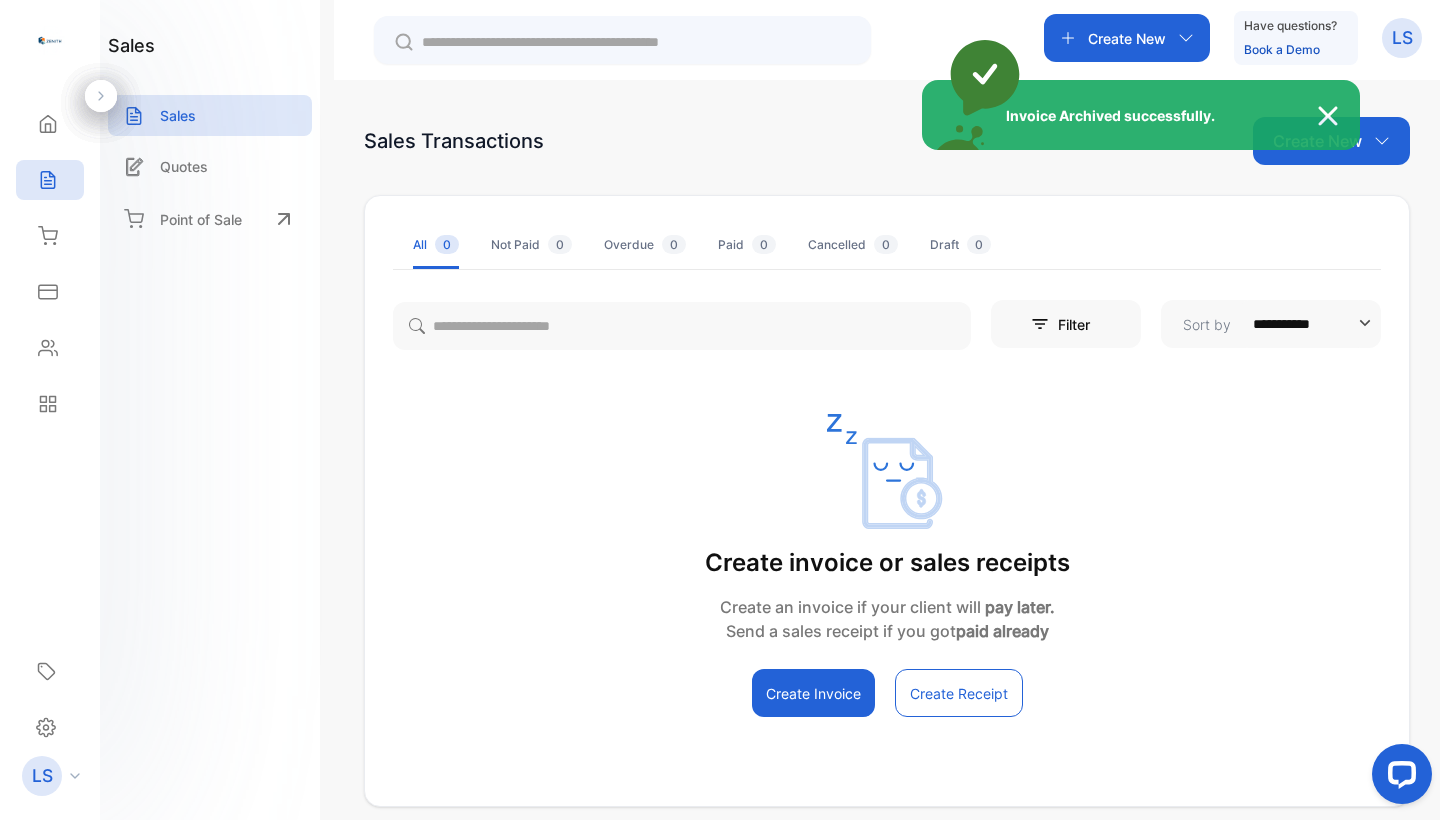 click on "Invoice Archived successfully." at bounding box center (720, 410) 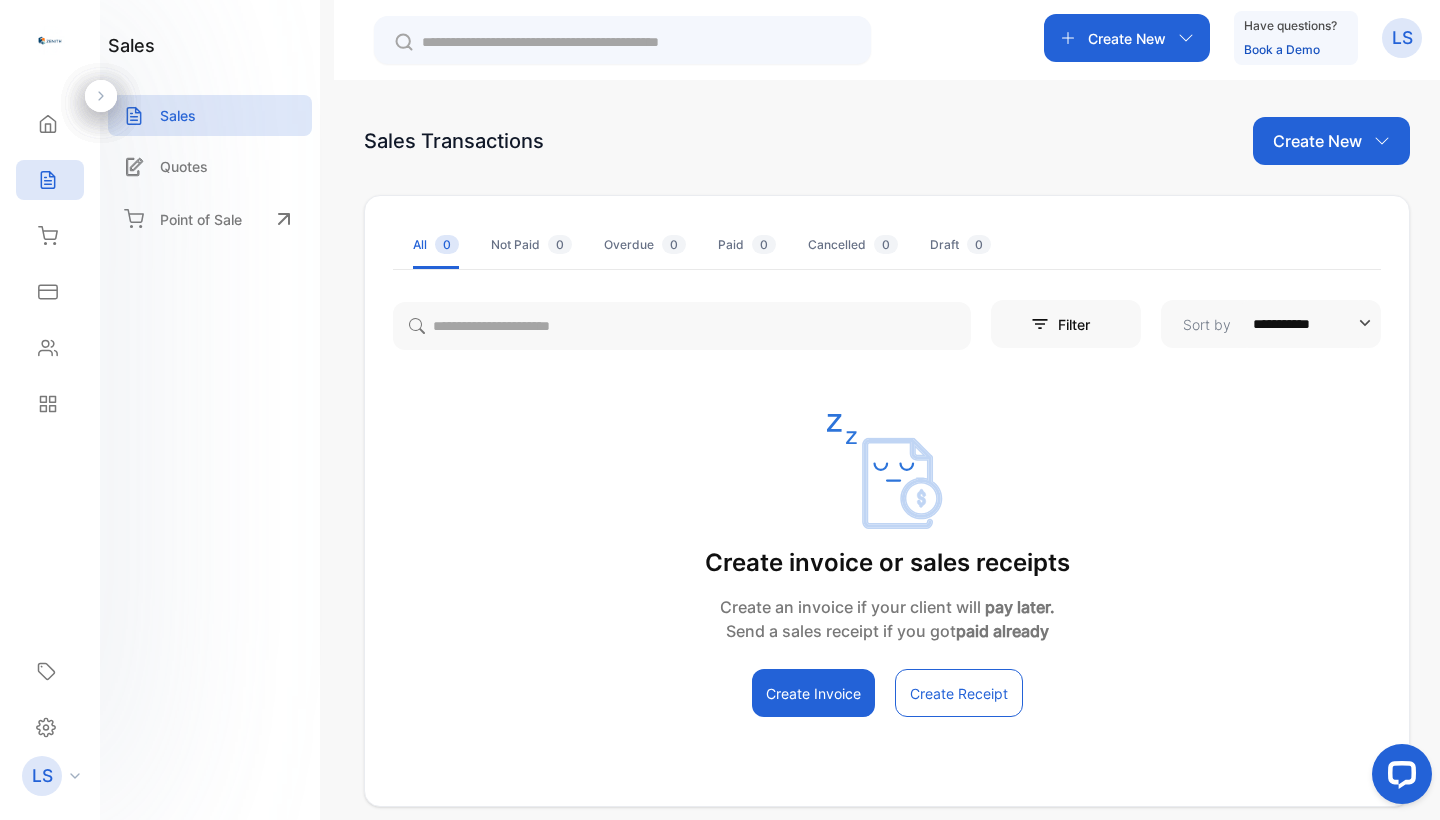 click on "Cancelled 0" at bounding box center (853, 245) 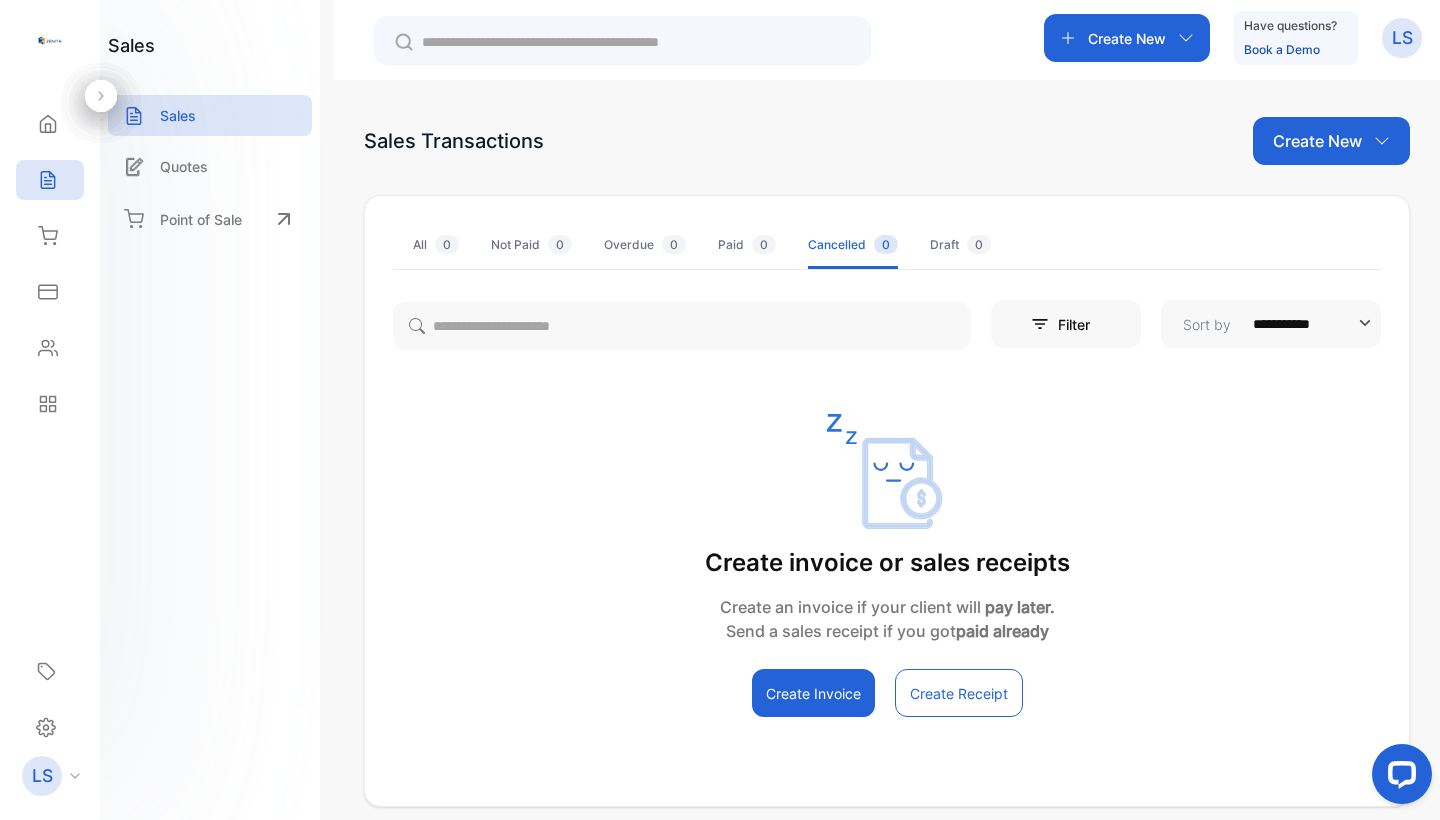 click on "Paid 0" at bounding box center (747, 245) 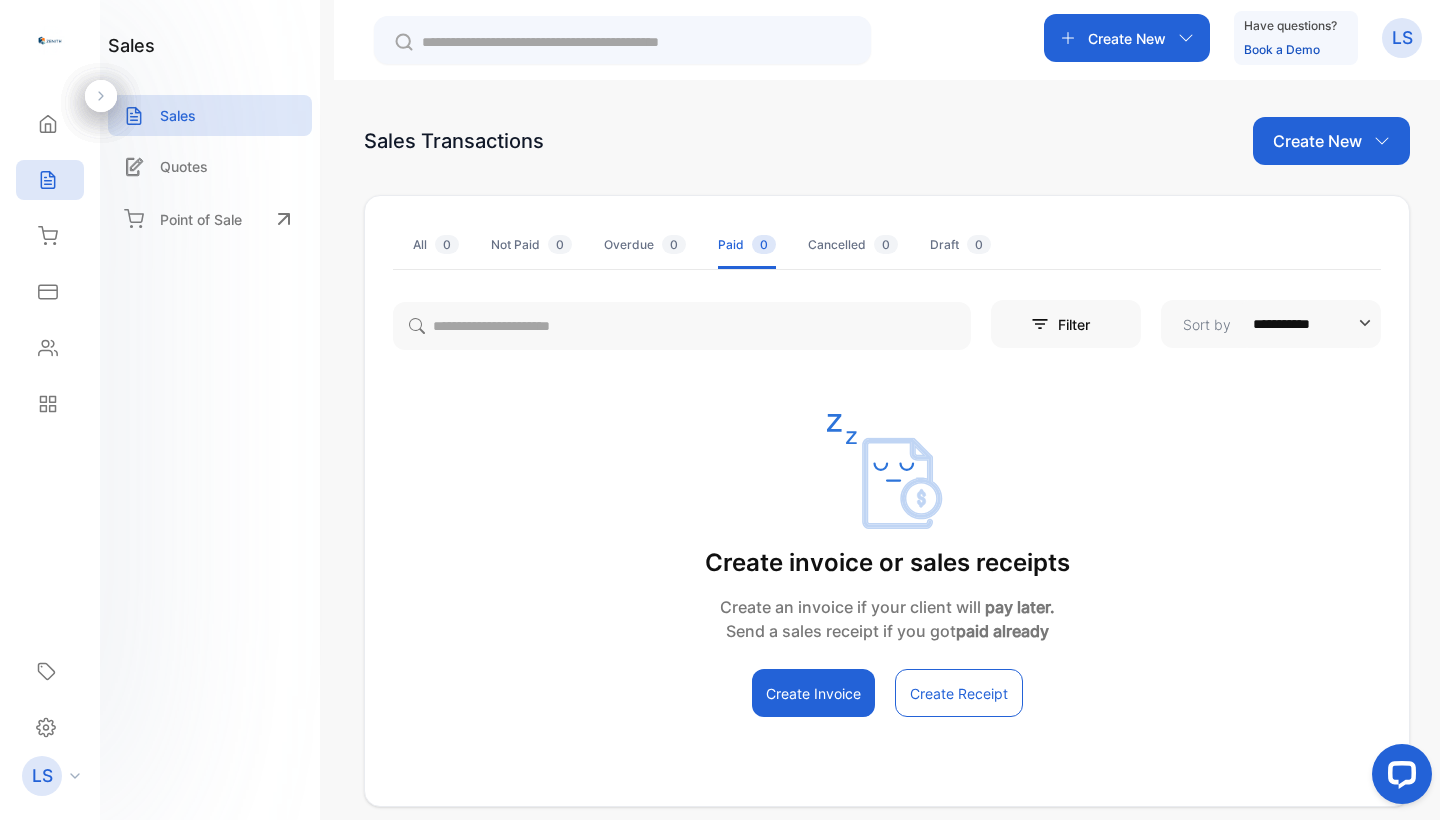 click on "Overdue 0" at bounding box center (645, 245) 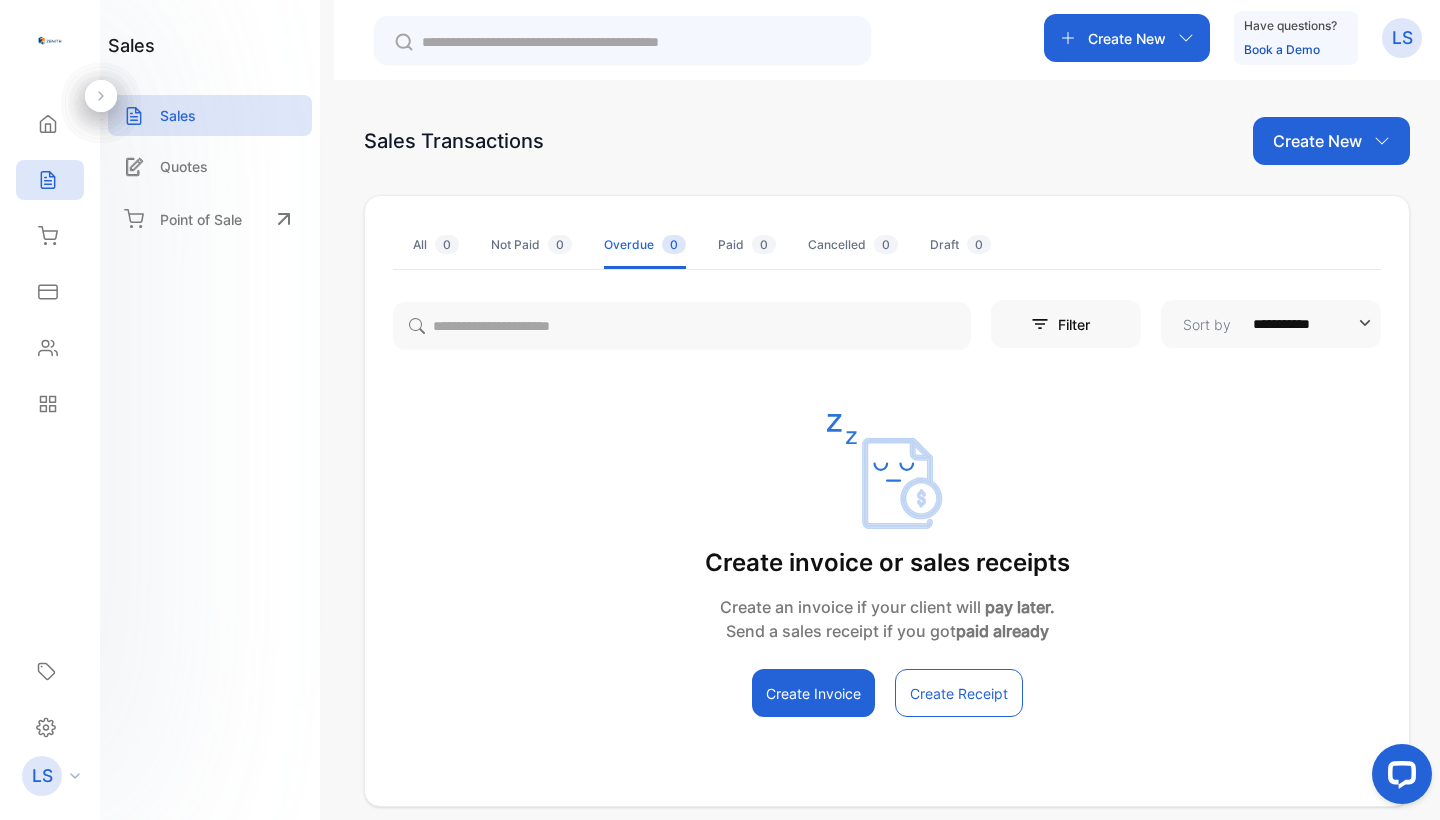 click on "Not  Paid 0" at bounding box center [531, 245] 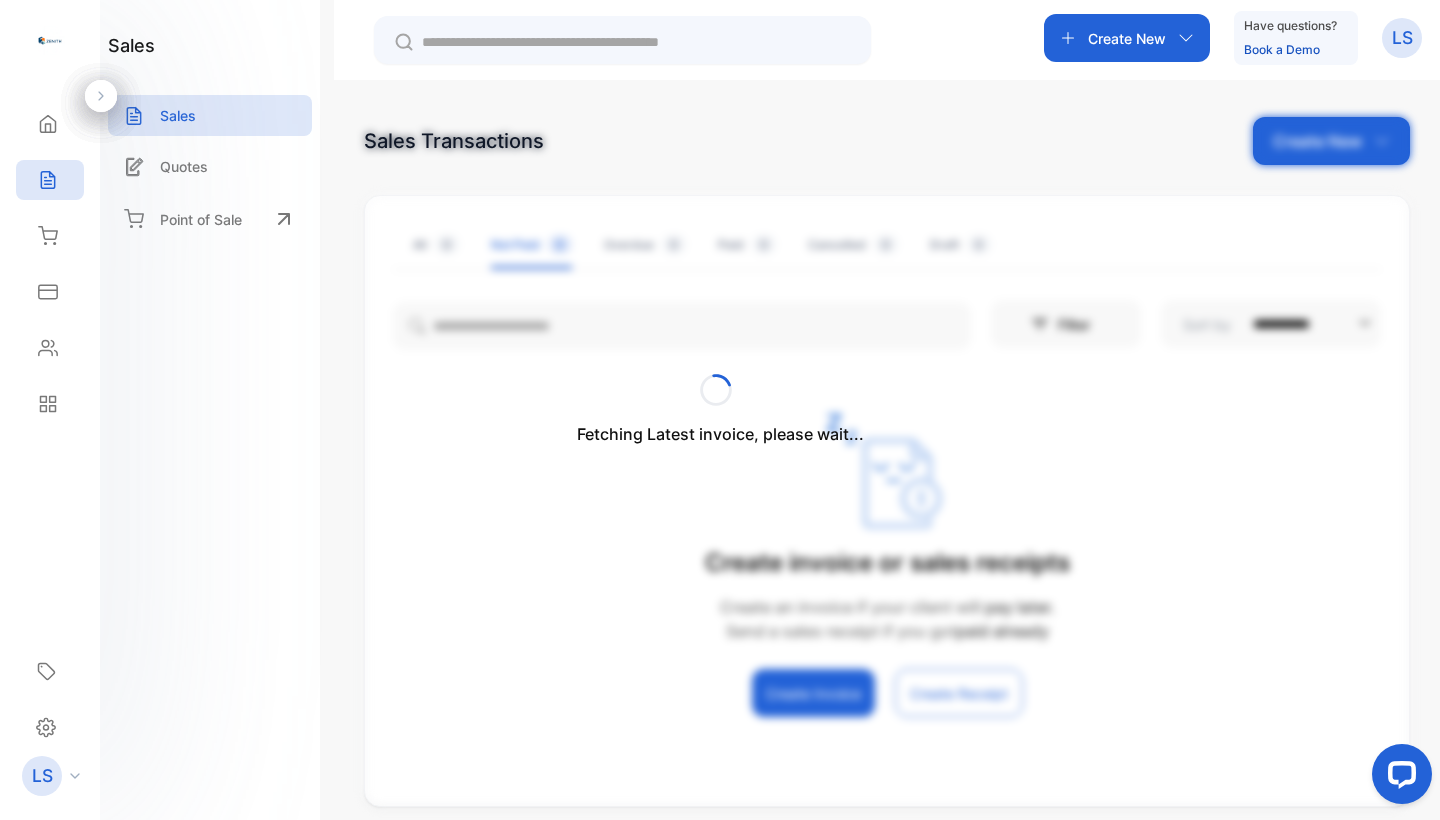 click on "All 0" at bounding box center [436, 245] 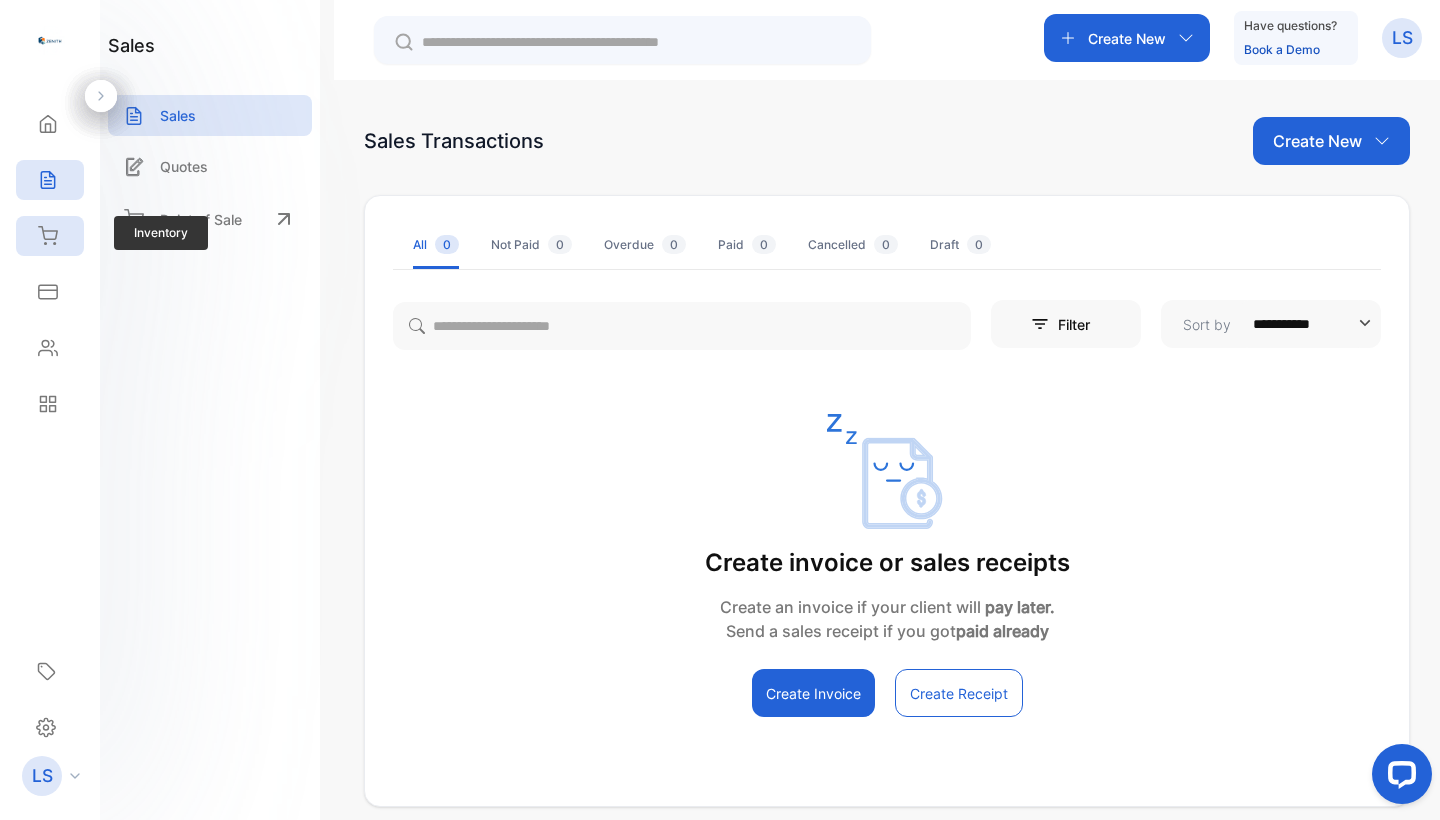 click 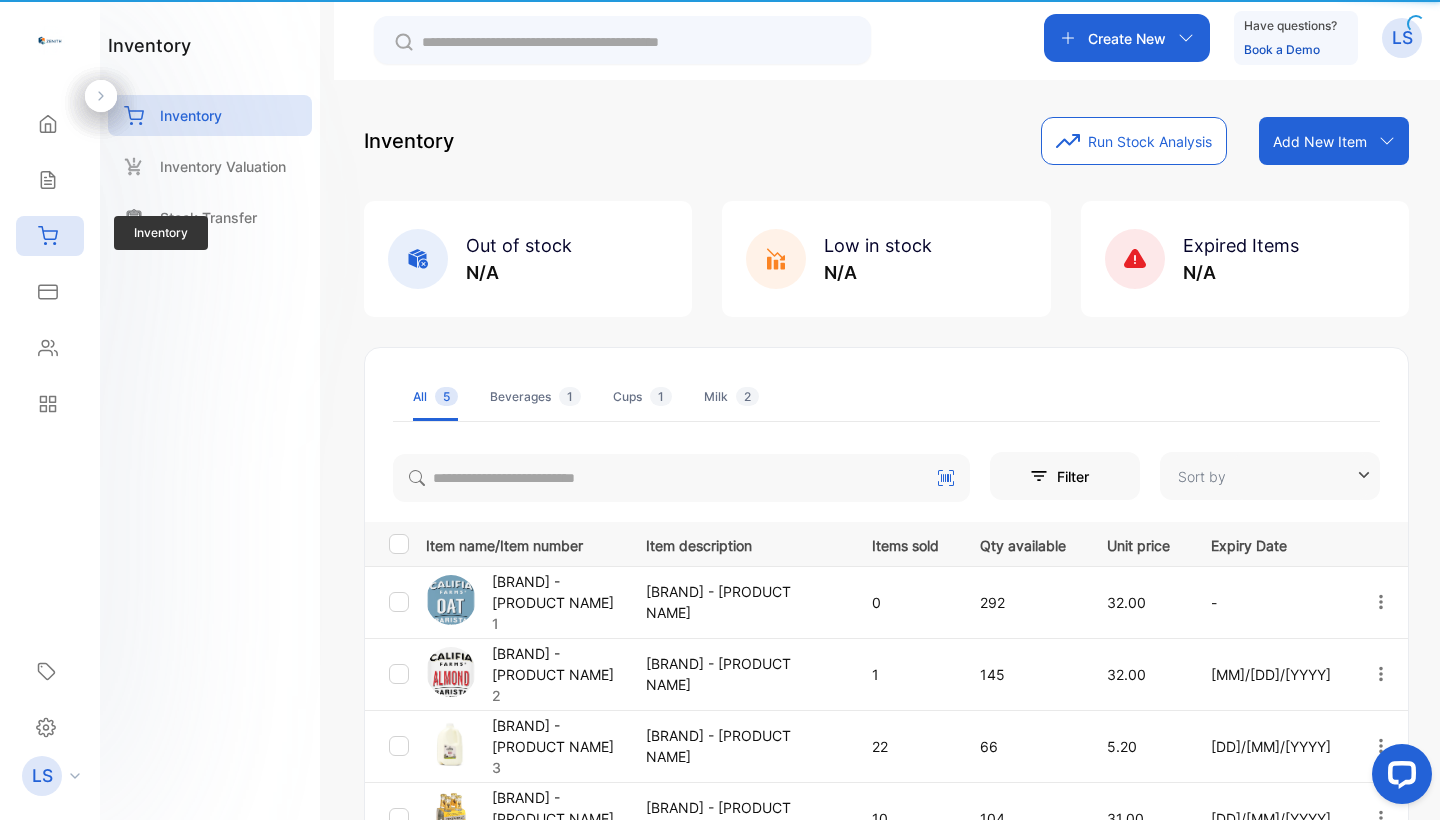type on "**********" 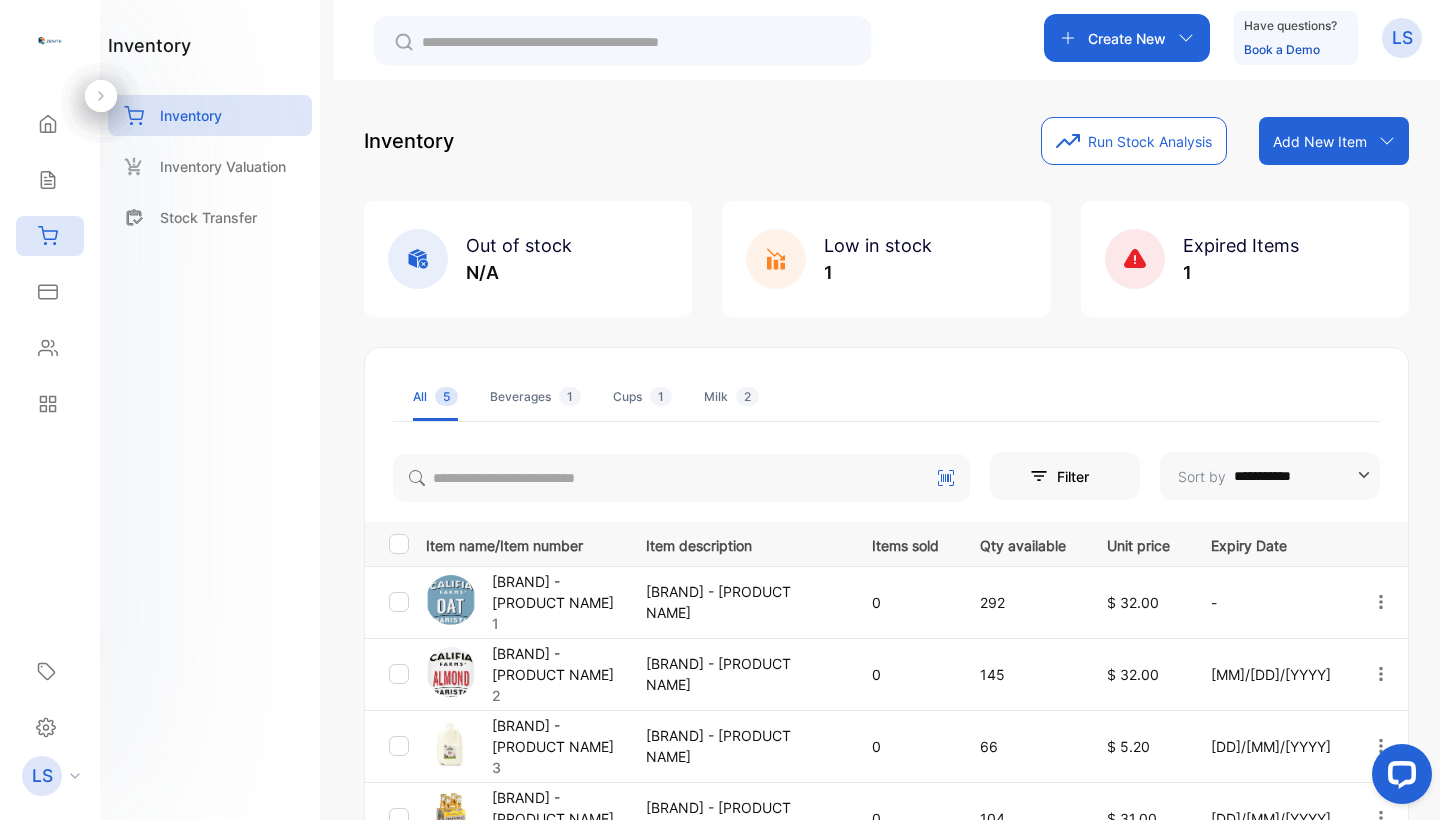 click on "Add New Item" at bounding box center [1320, 141] 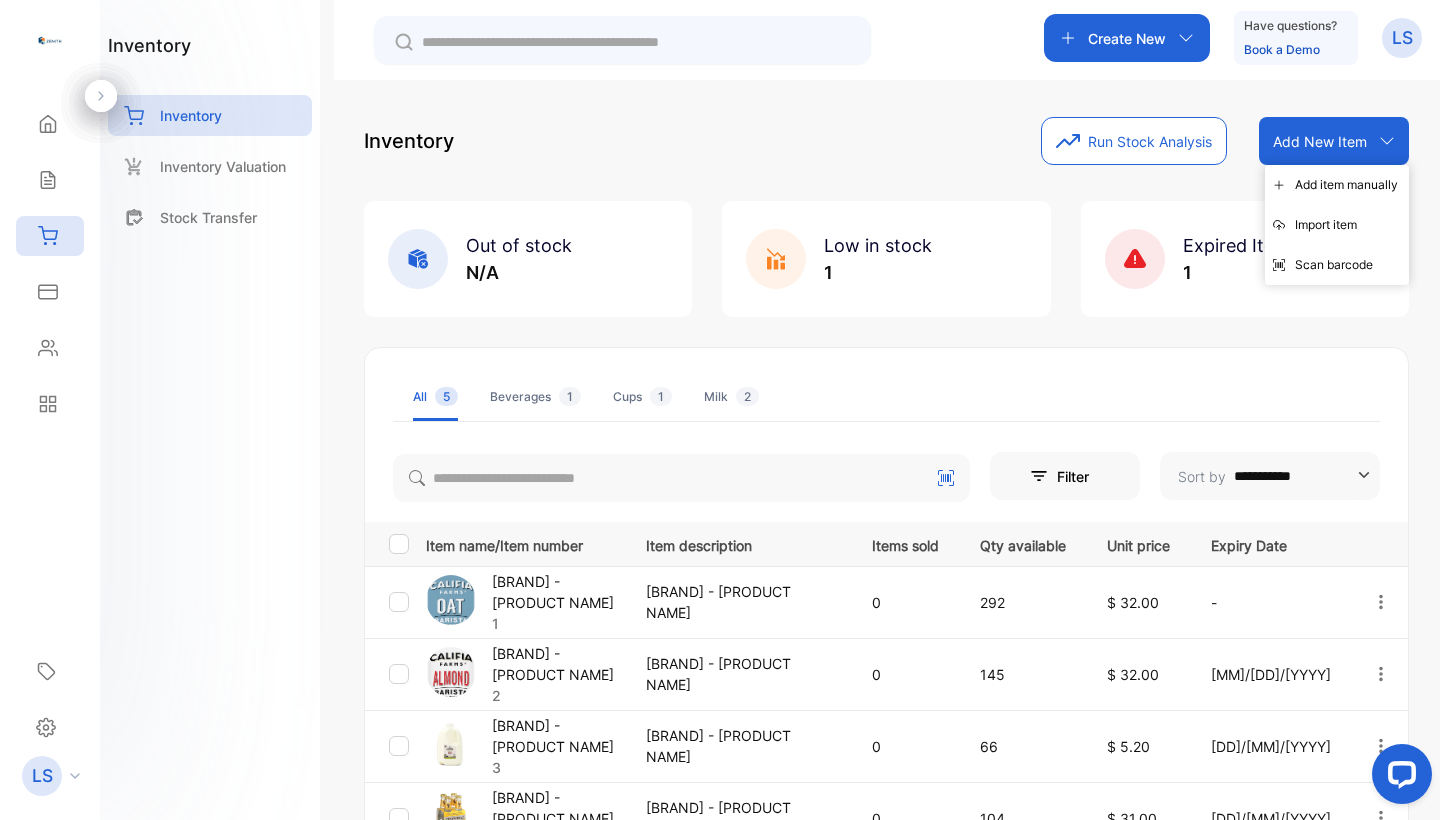click on "**********" at bounding box center (886, 620) 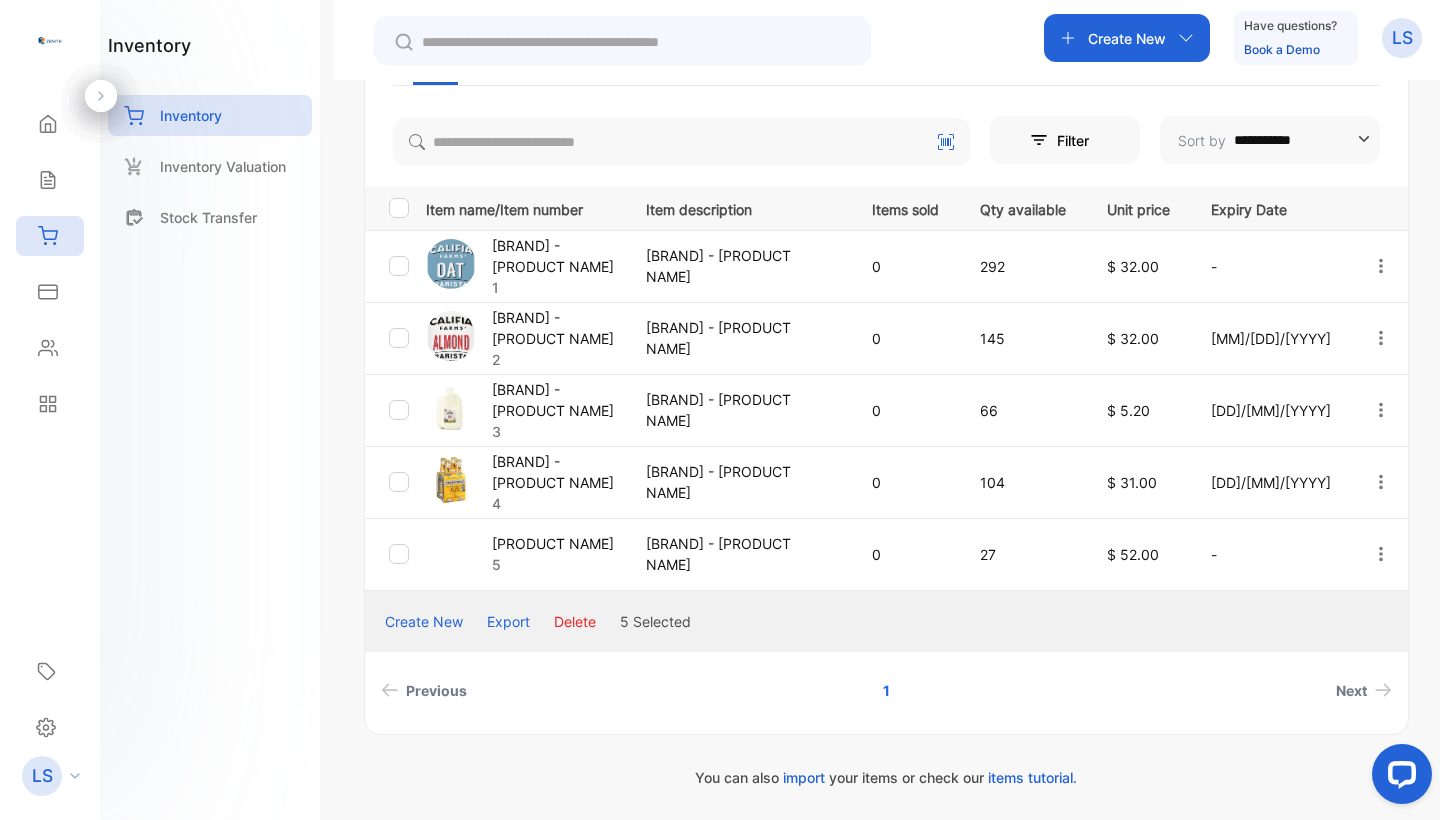 scroll, scrollTop: 275, scrollLeft: 0, axis: vertical 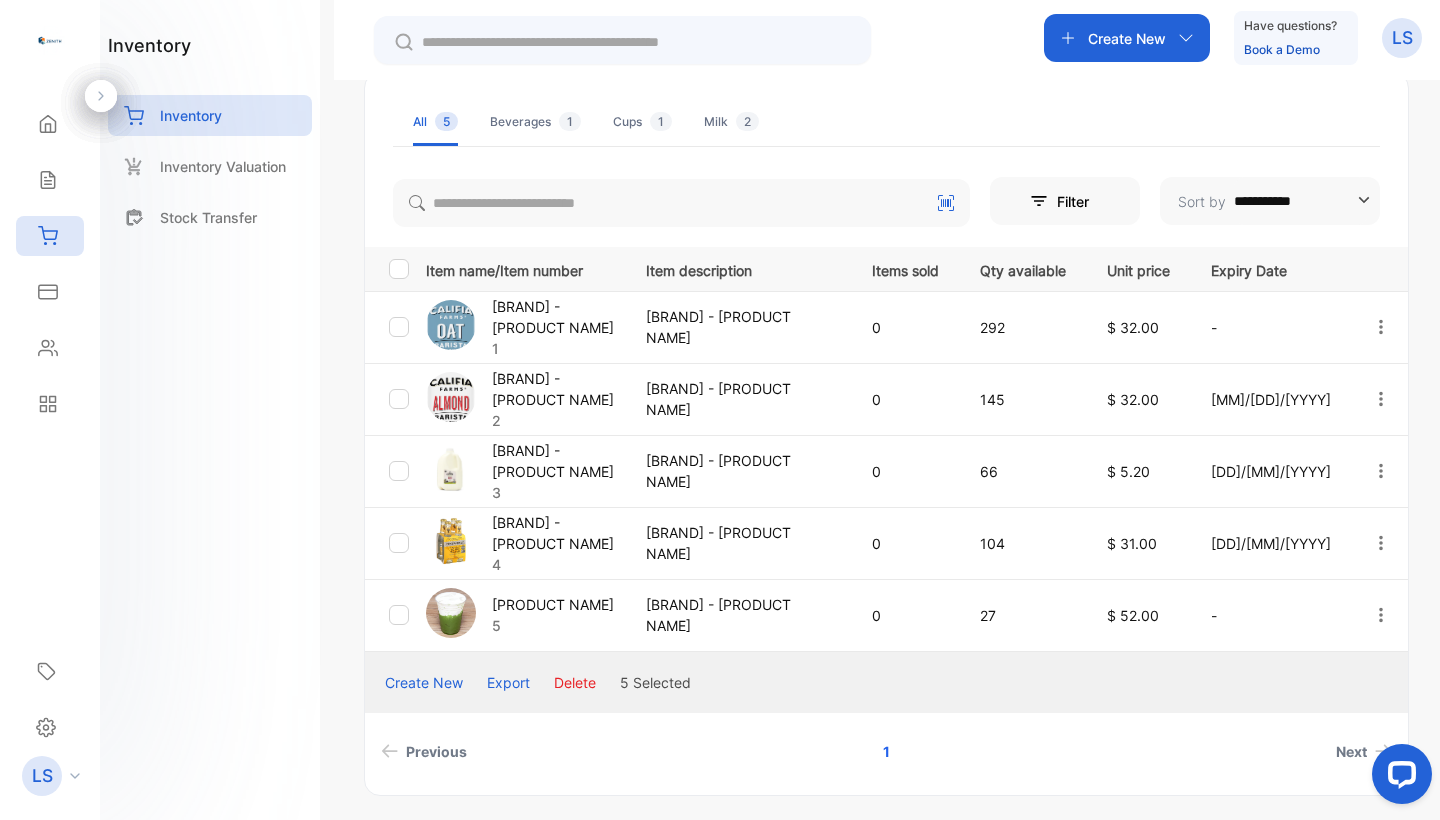 click at bounding box center [1381, 327] 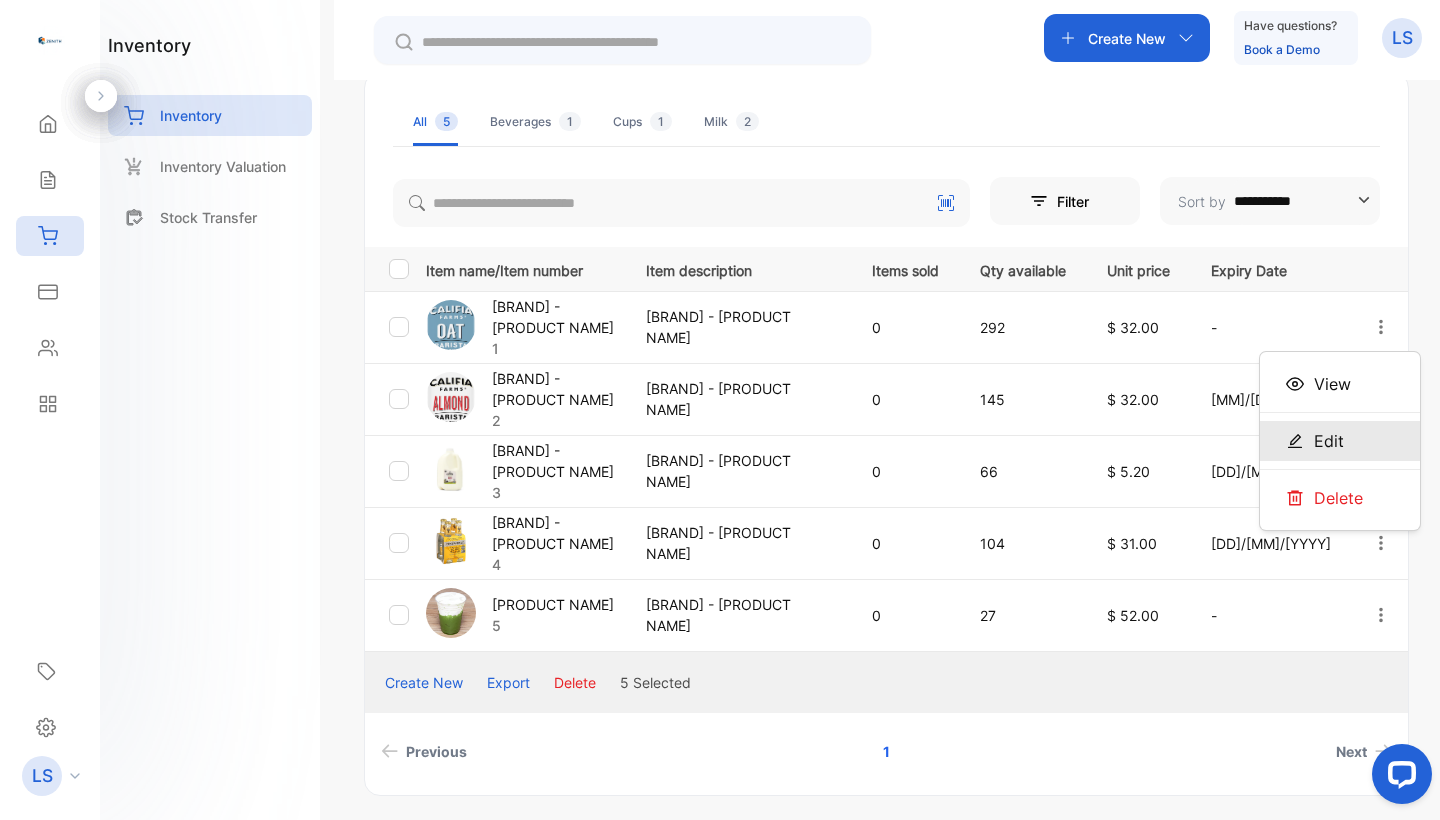 click on "Edit" at bounding box center (1329, 441) 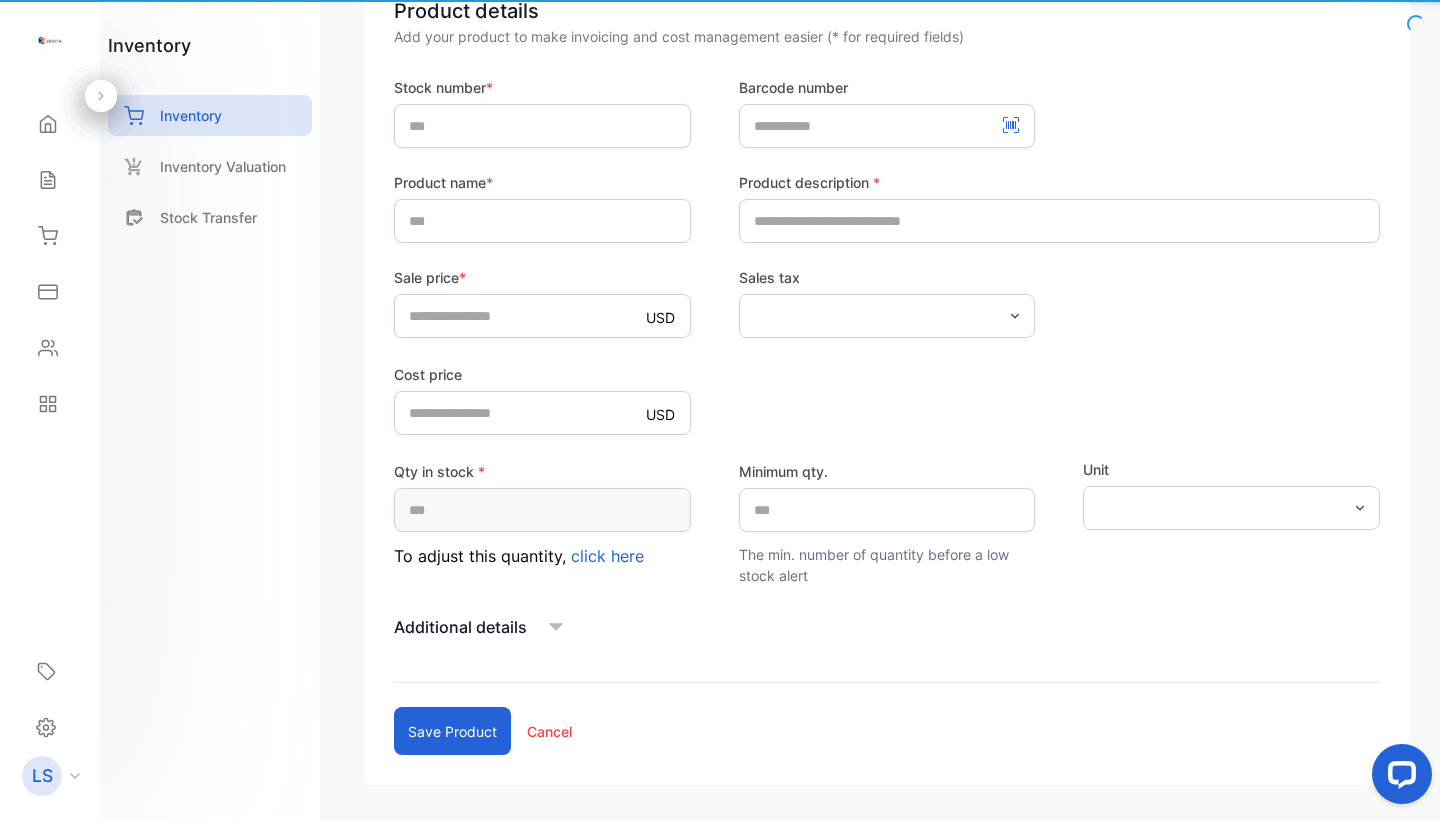 type on "*" 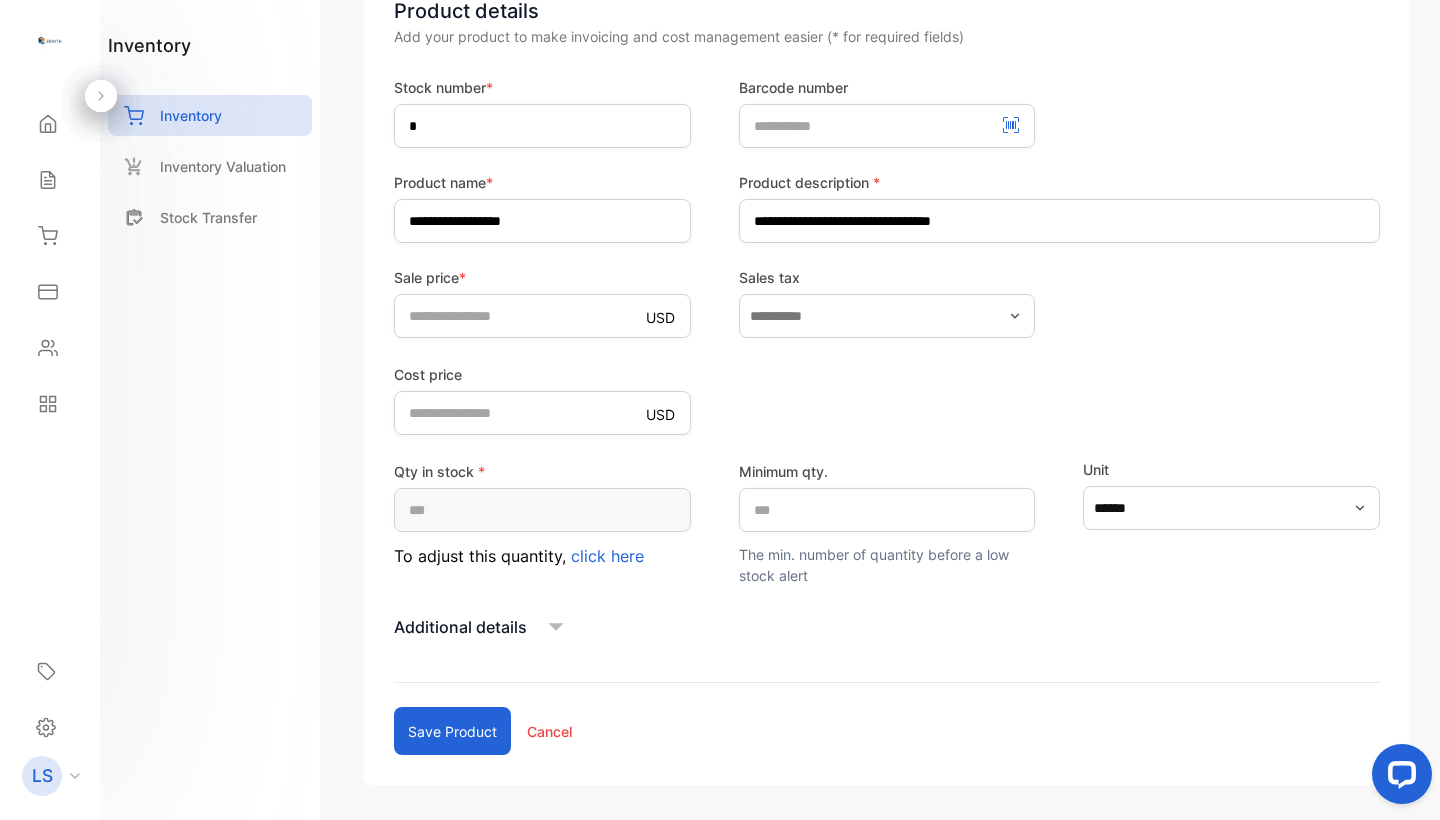 click on "click here" at bounding box center [607, 556] 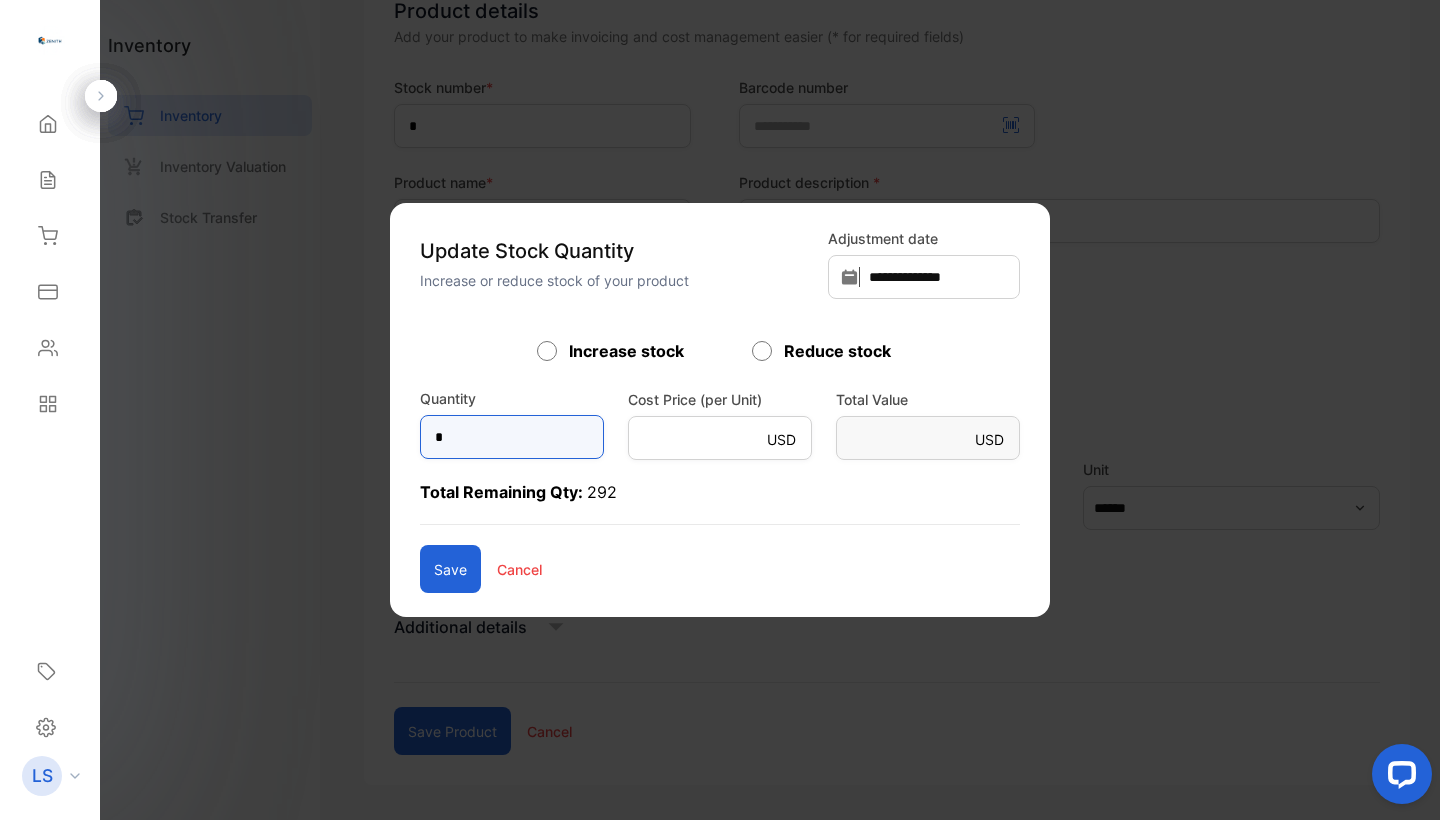 drag, startPoint x: 496, startPoint y: 442, endPoint x: 297, endPoint y: 443, distance: 199.00252 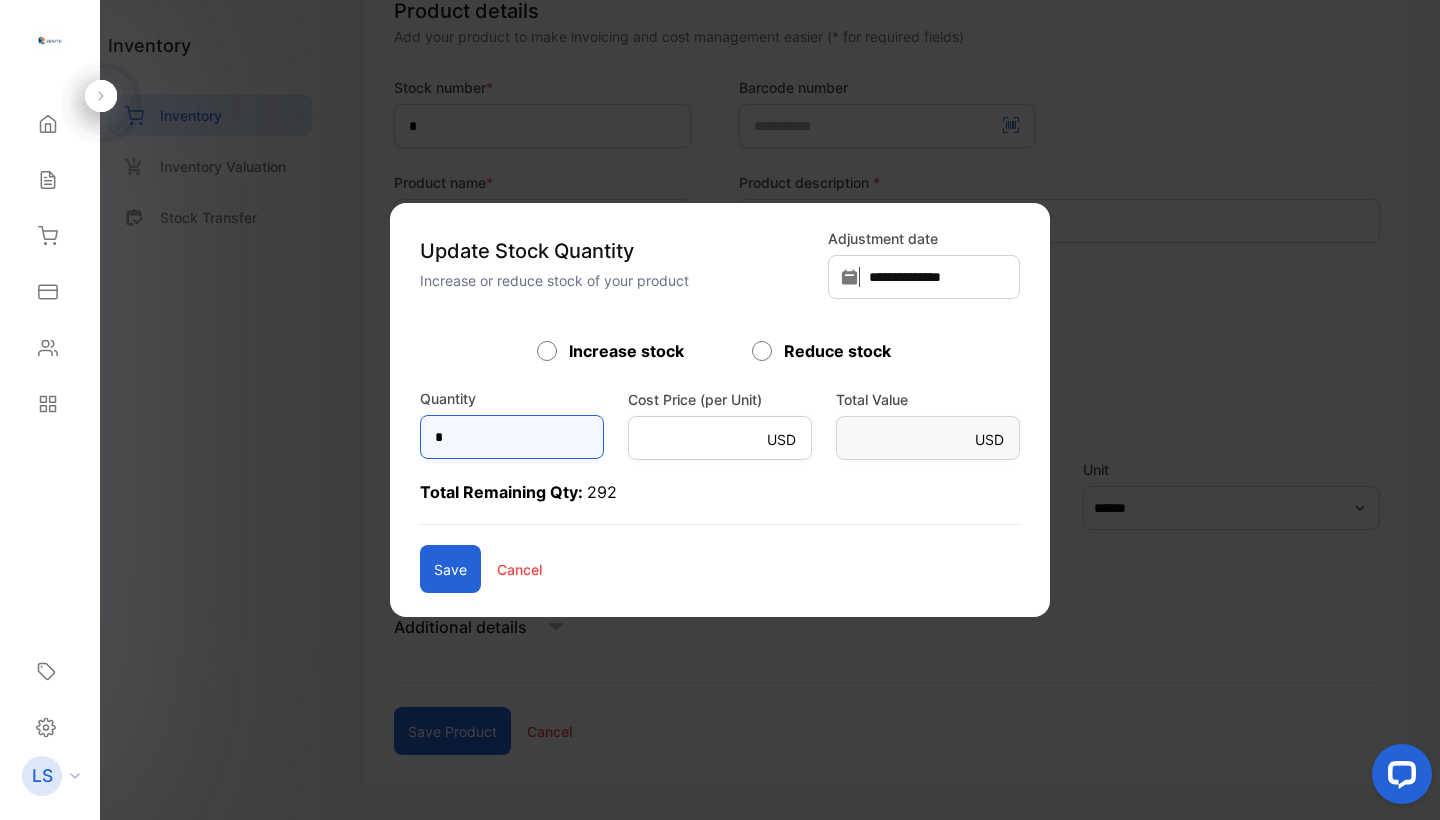 drag, startPoint x: 507, startPoint y: 431, endPoint x: 355, endPoint y: 452, distance: 153.4438 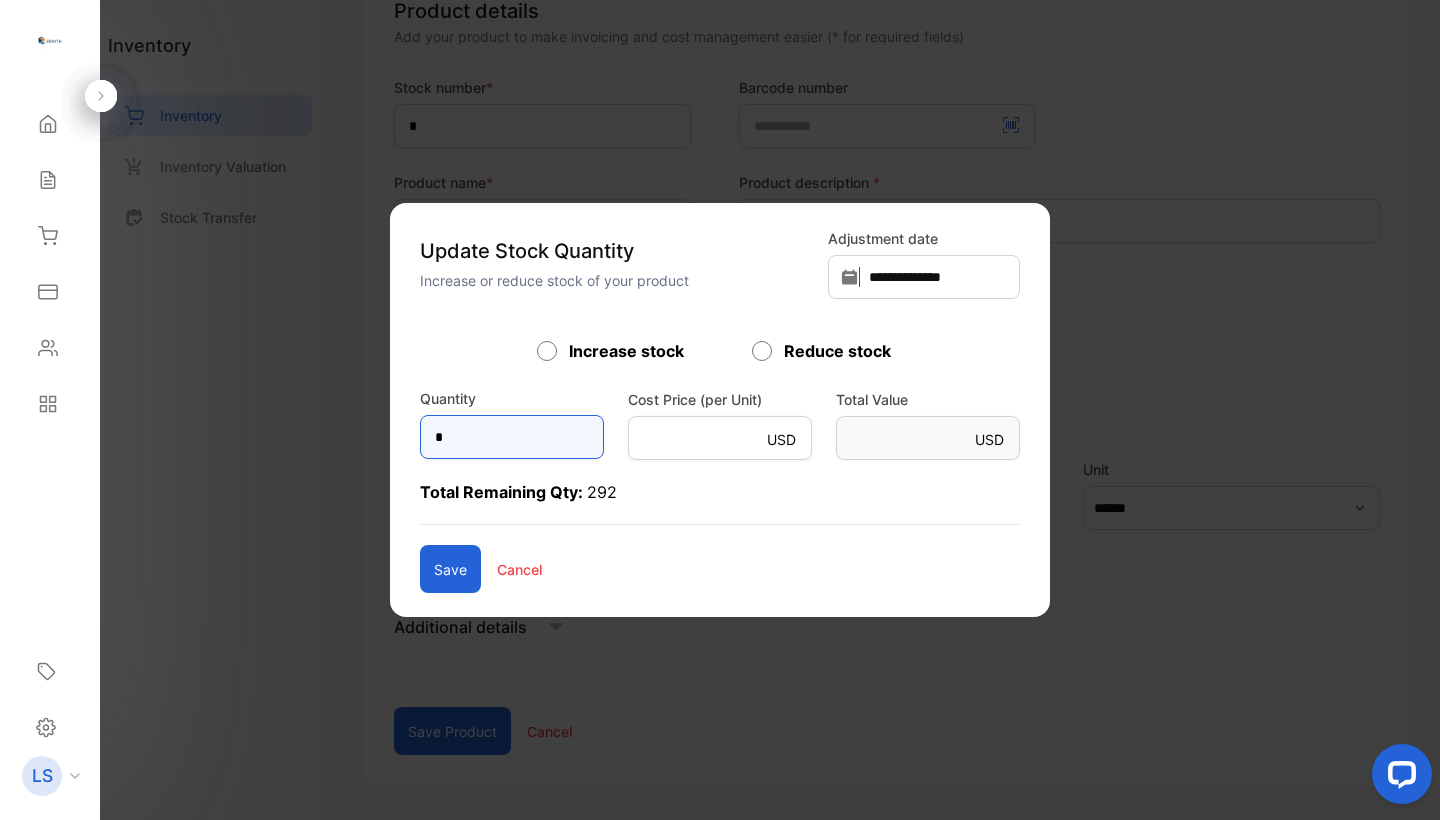 type on "*" 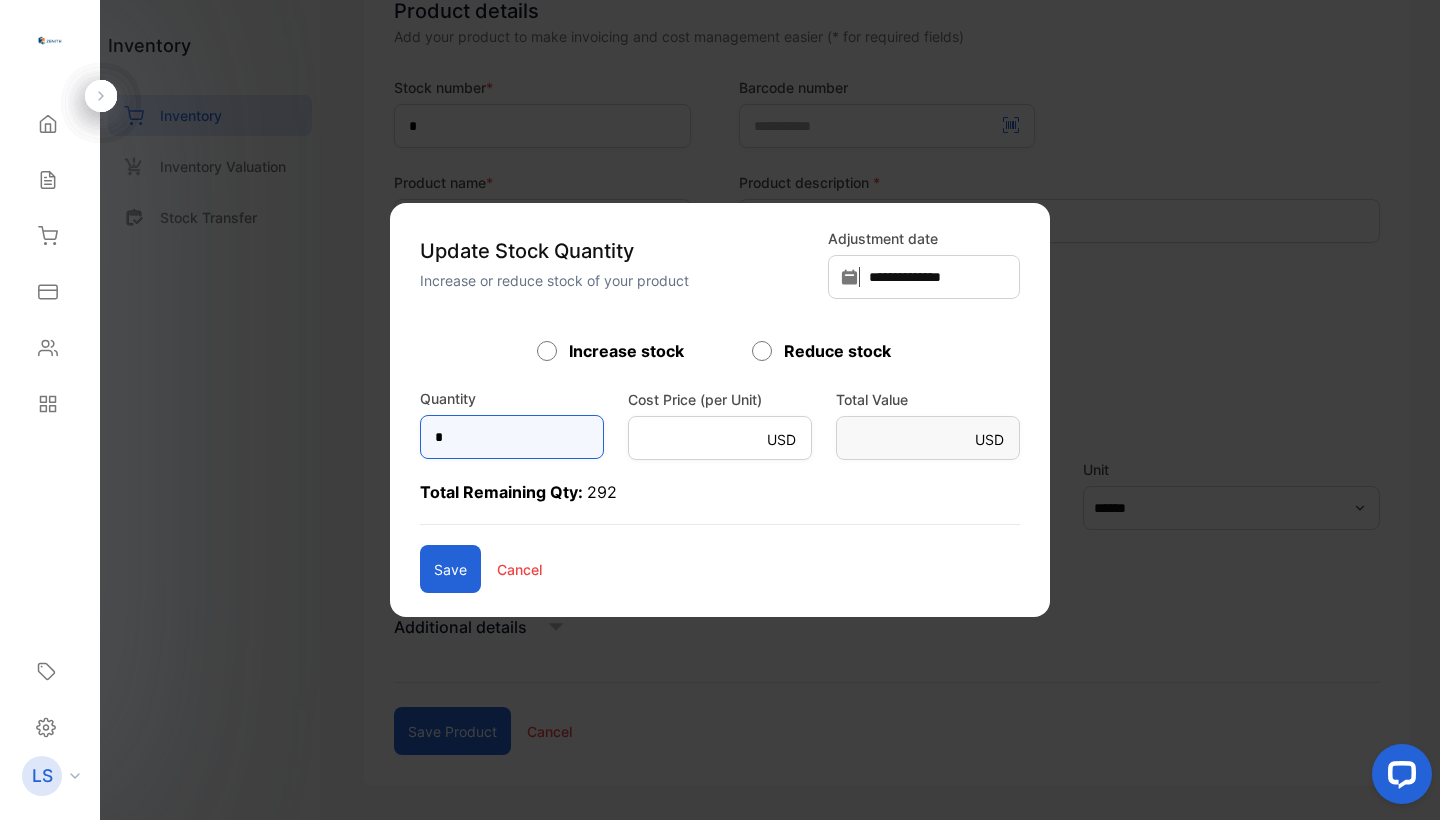type on "**" 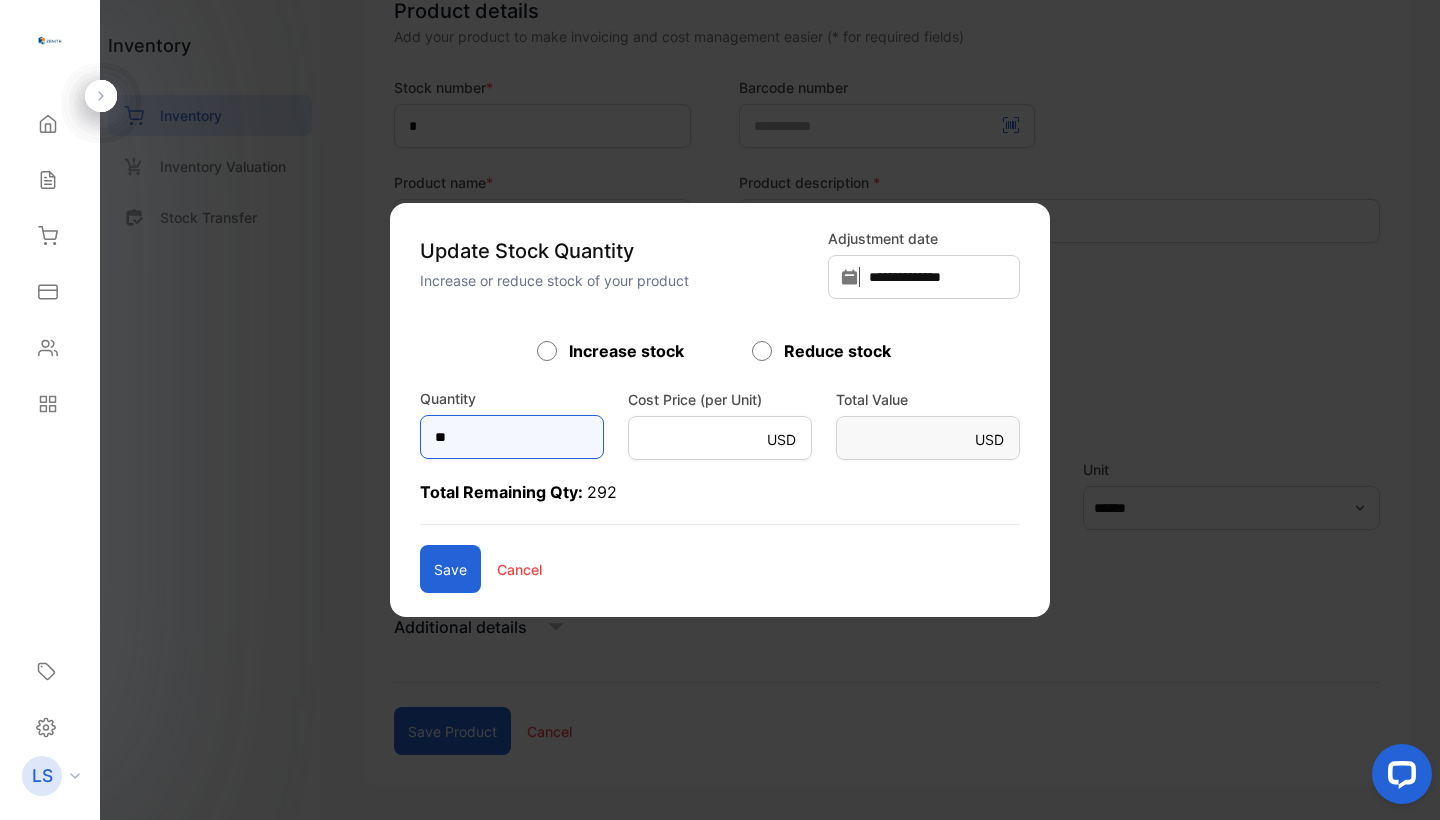 type on "***" 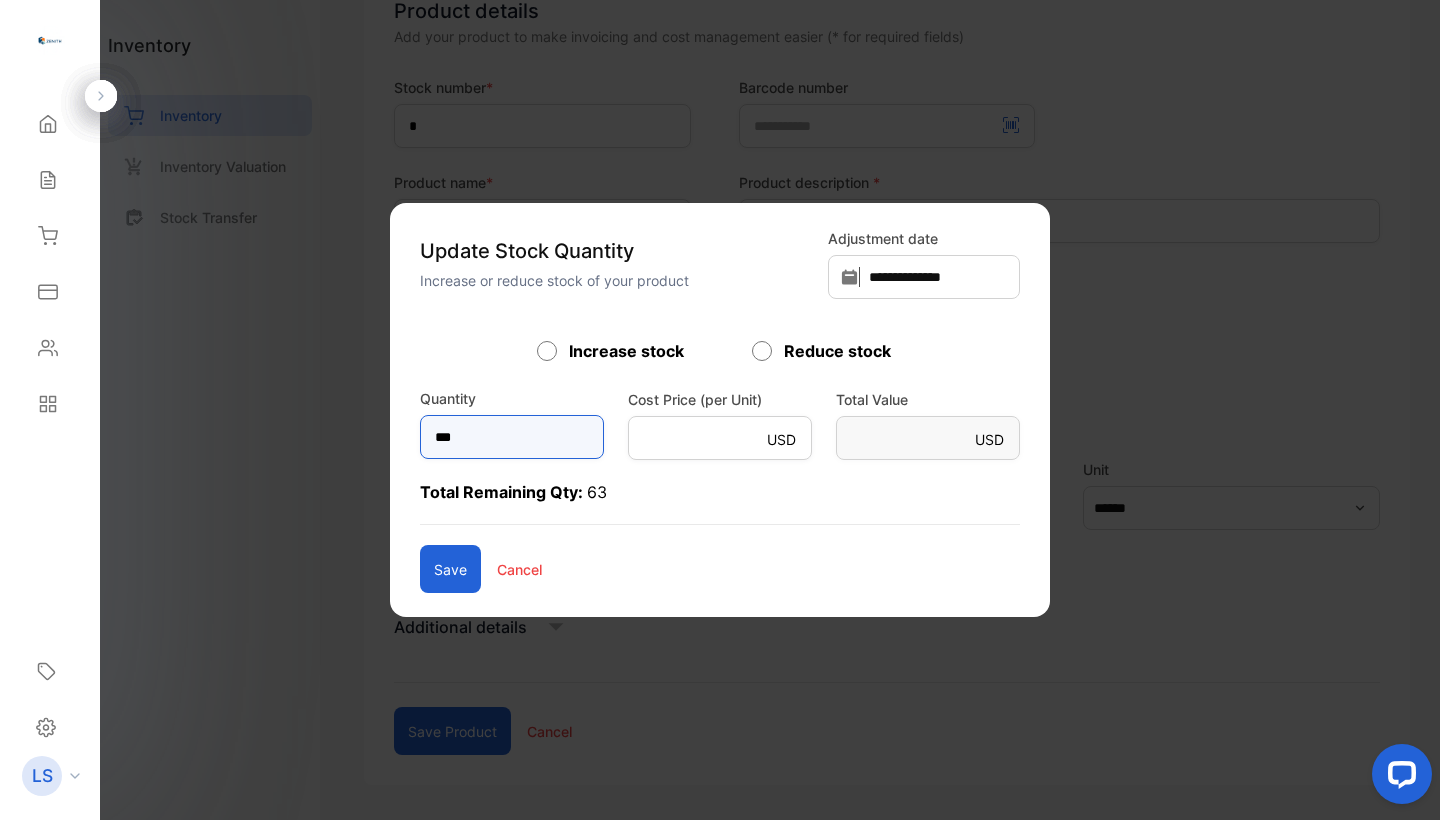 type on "****" 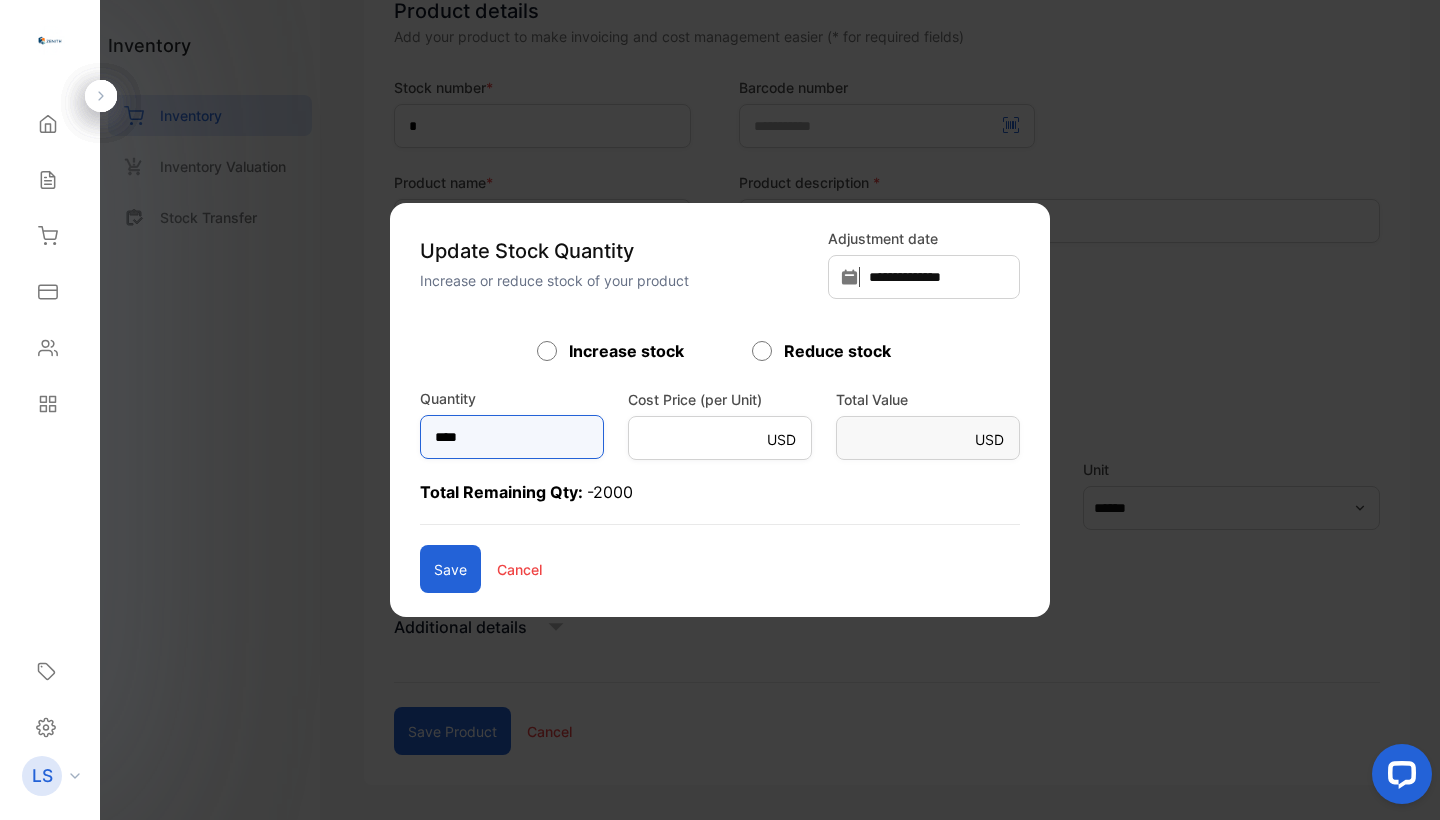 type on "***" 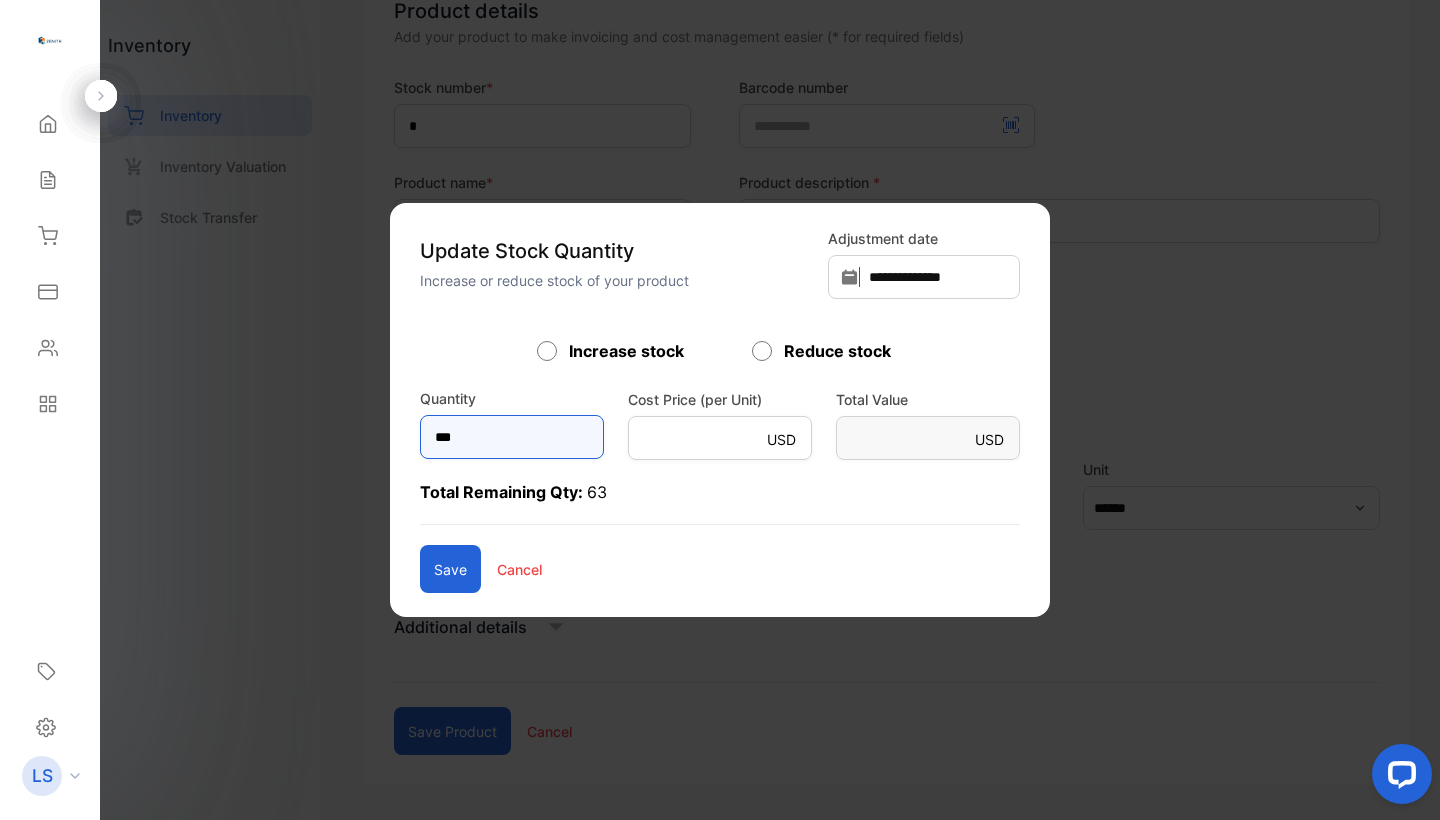 type on "**" 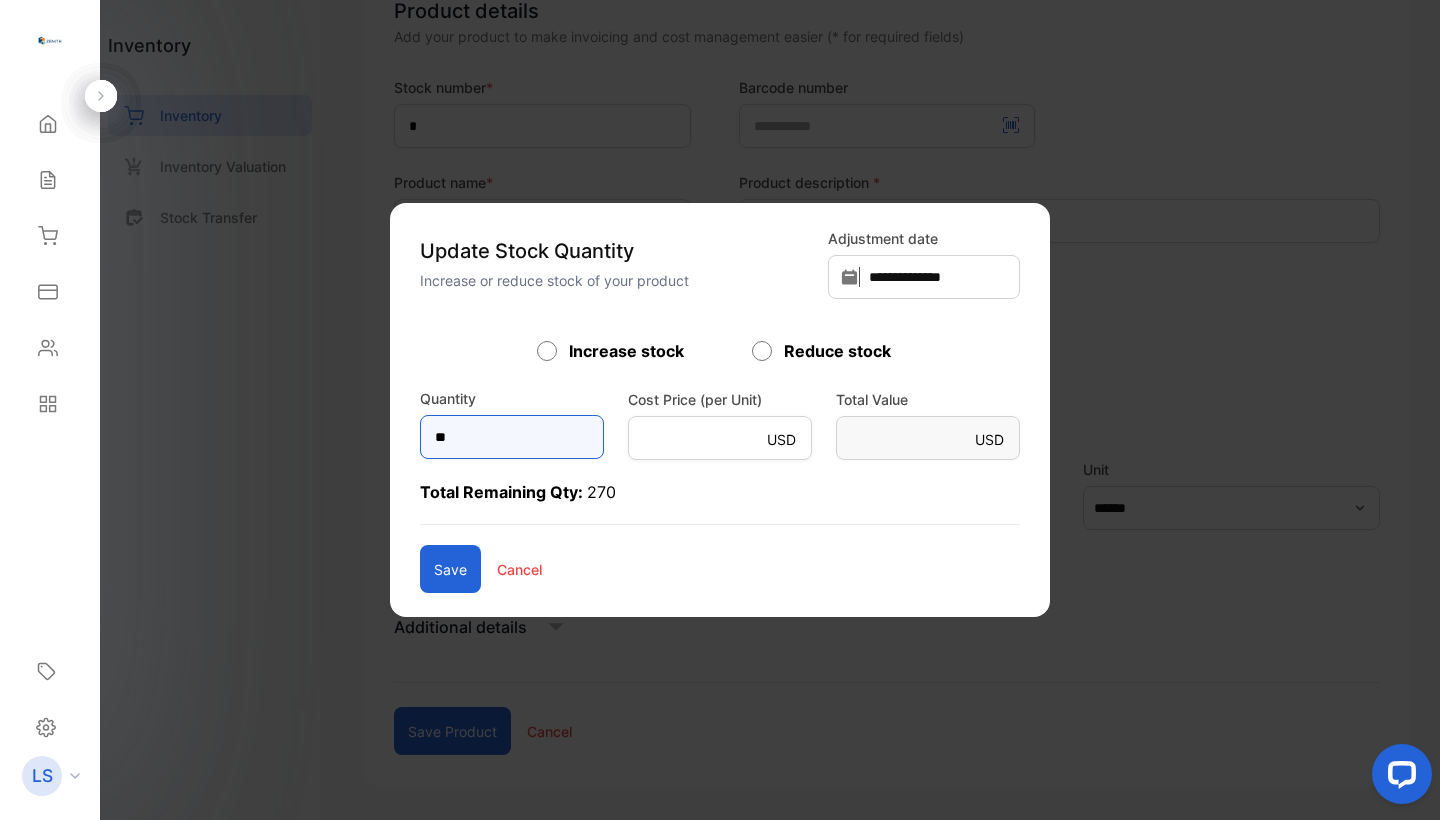 type on "*" 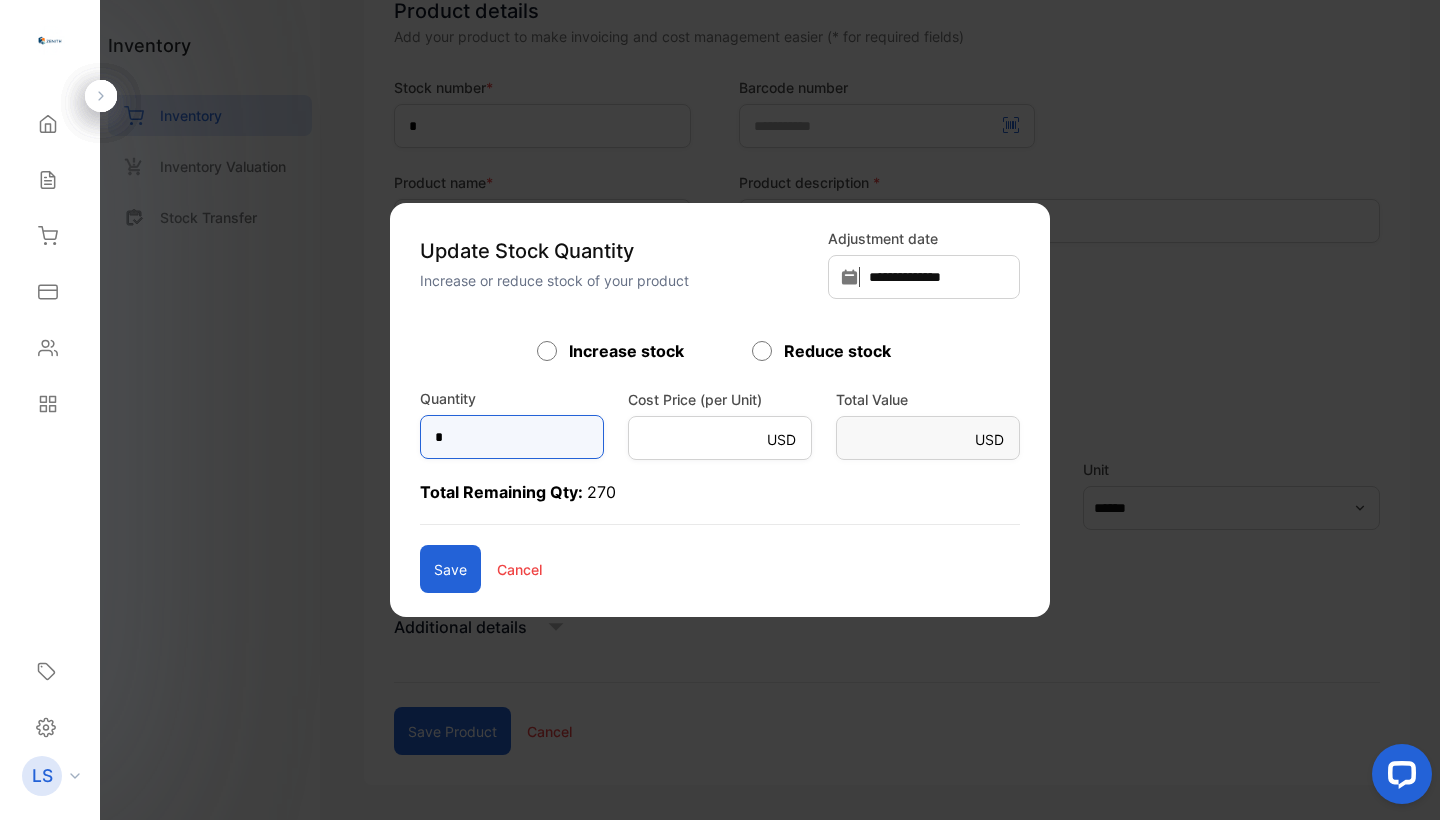 type on "**" 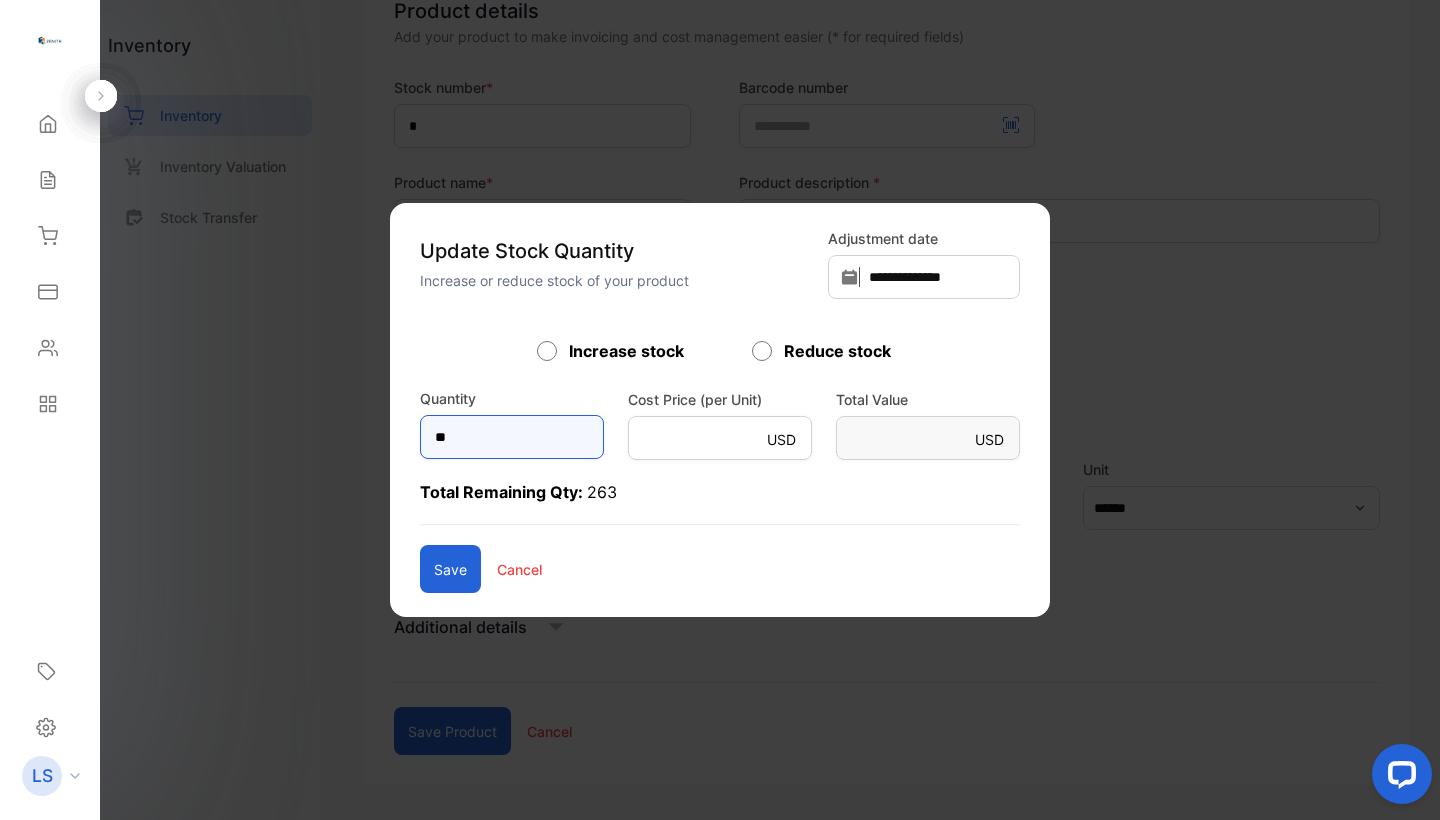 type on "***" 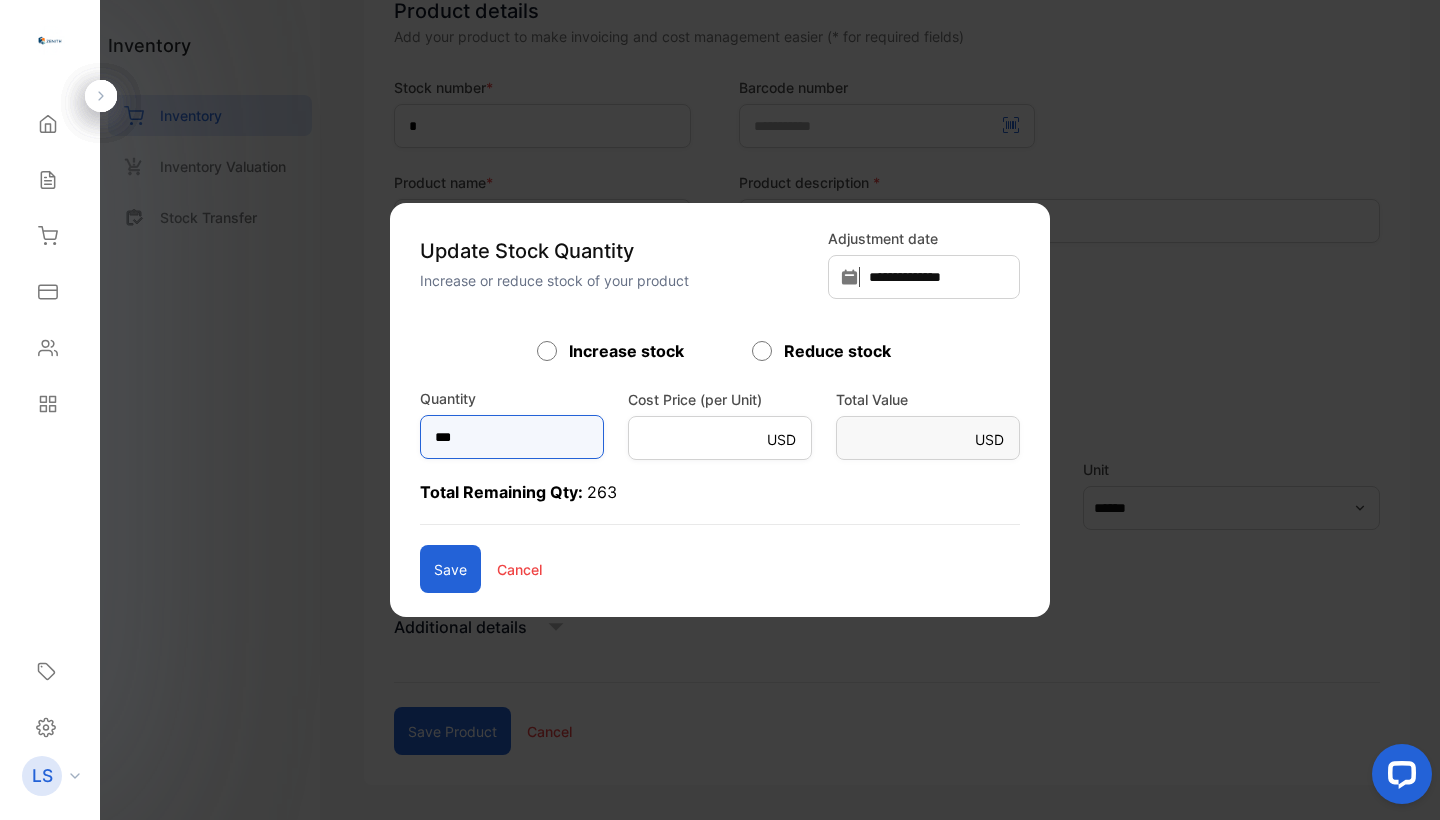 type on "****" 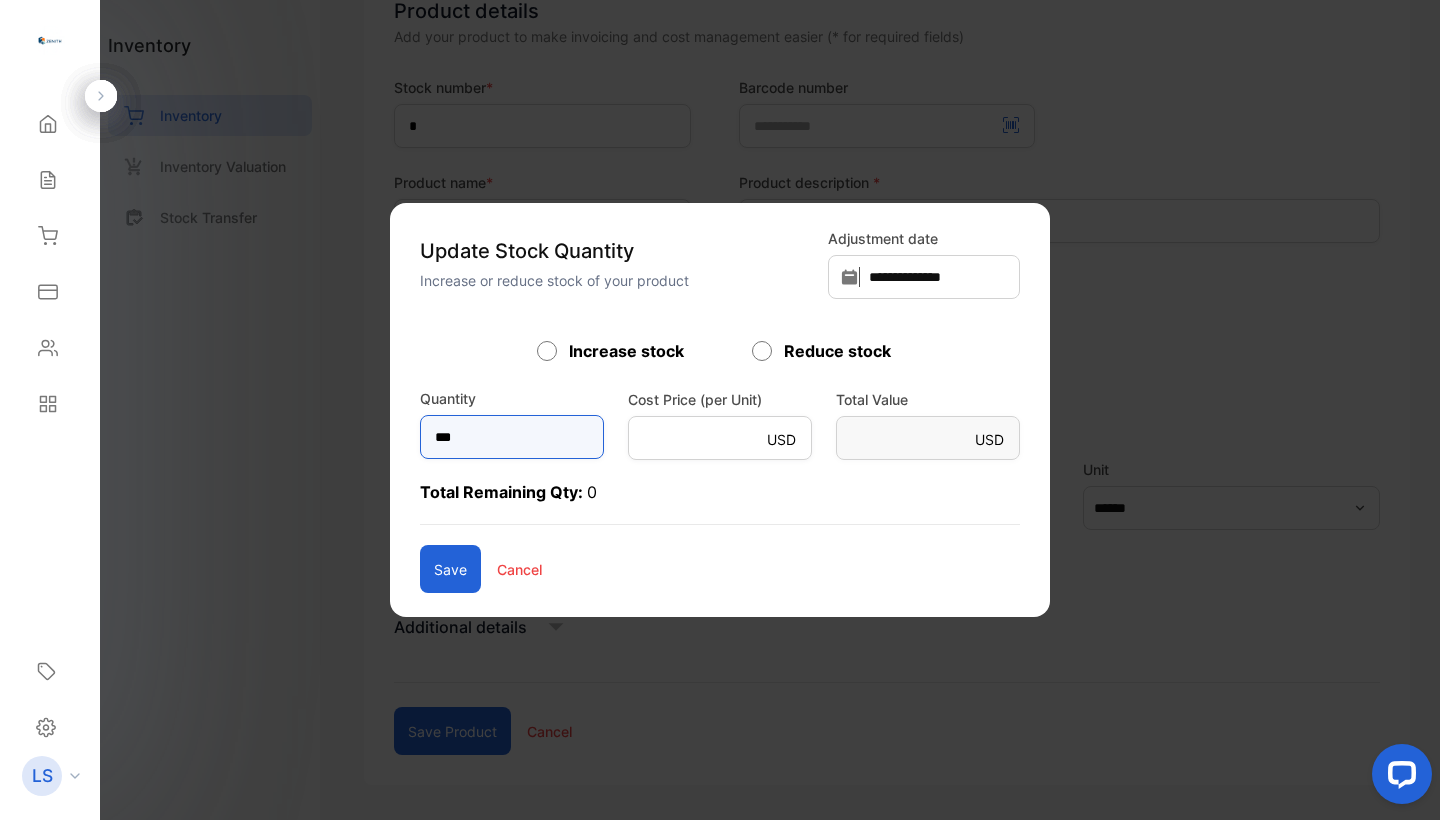 type on "***" 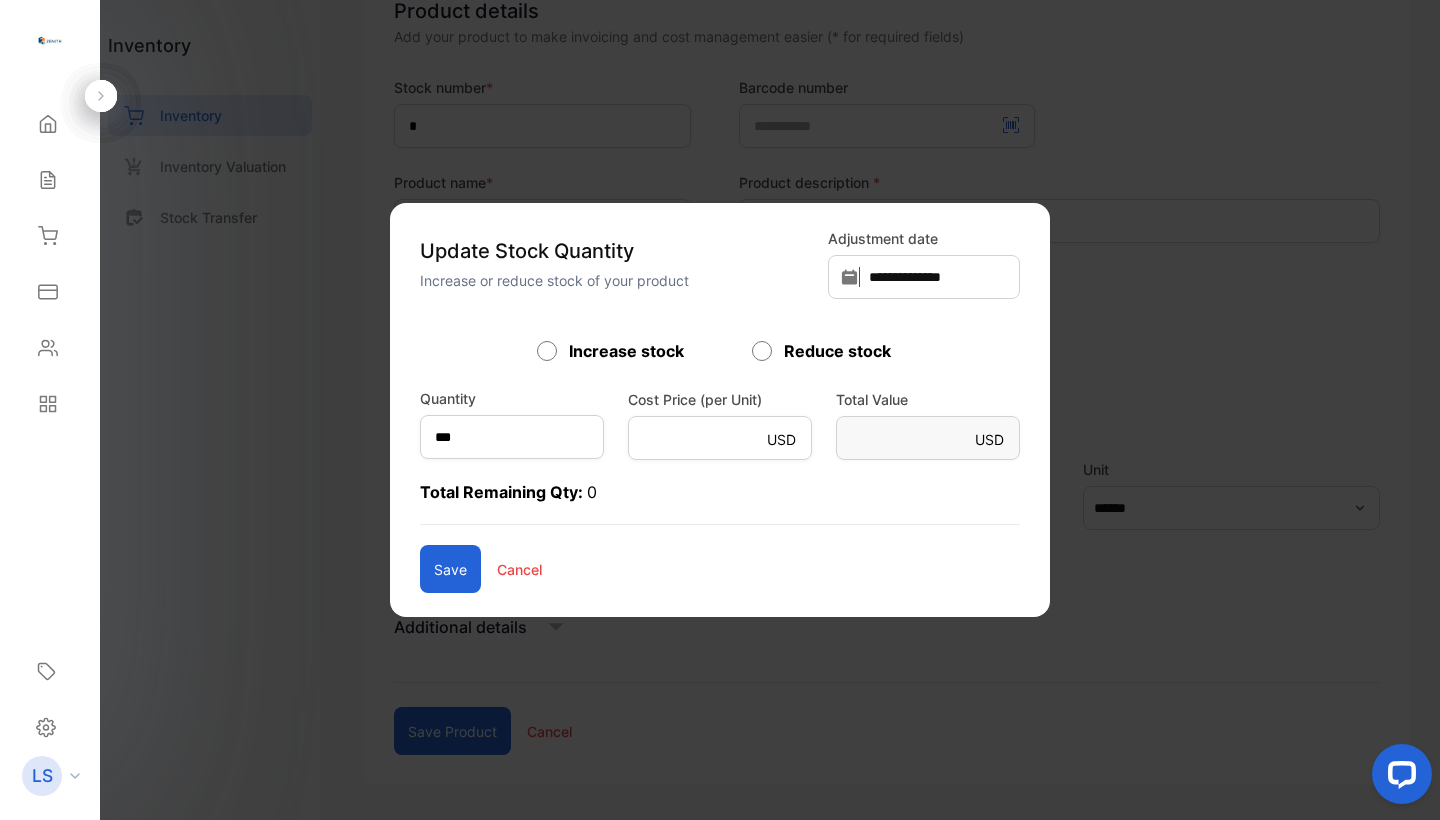 click on "Save" at bounding box center [450, 569] 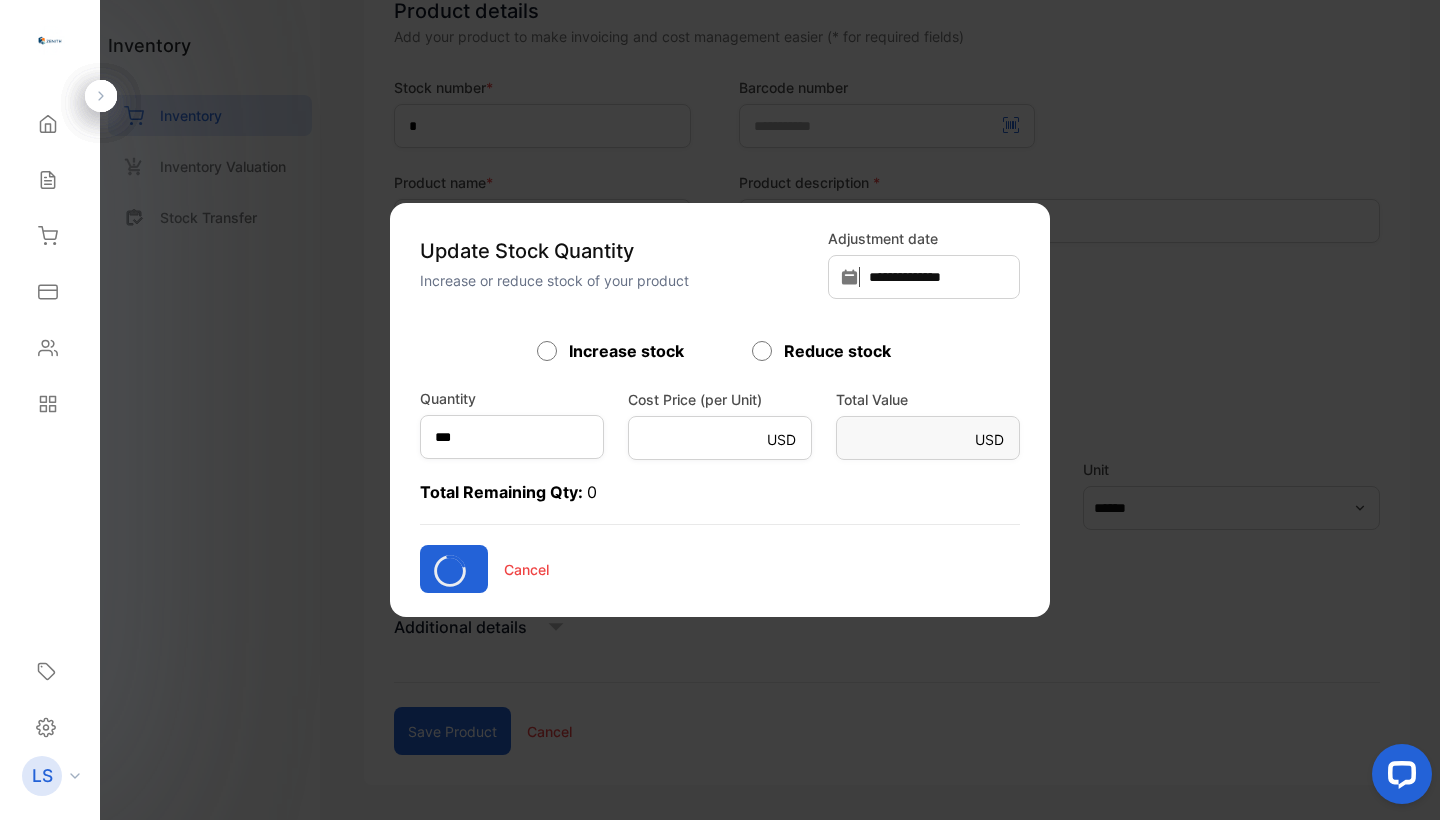 type on "*" 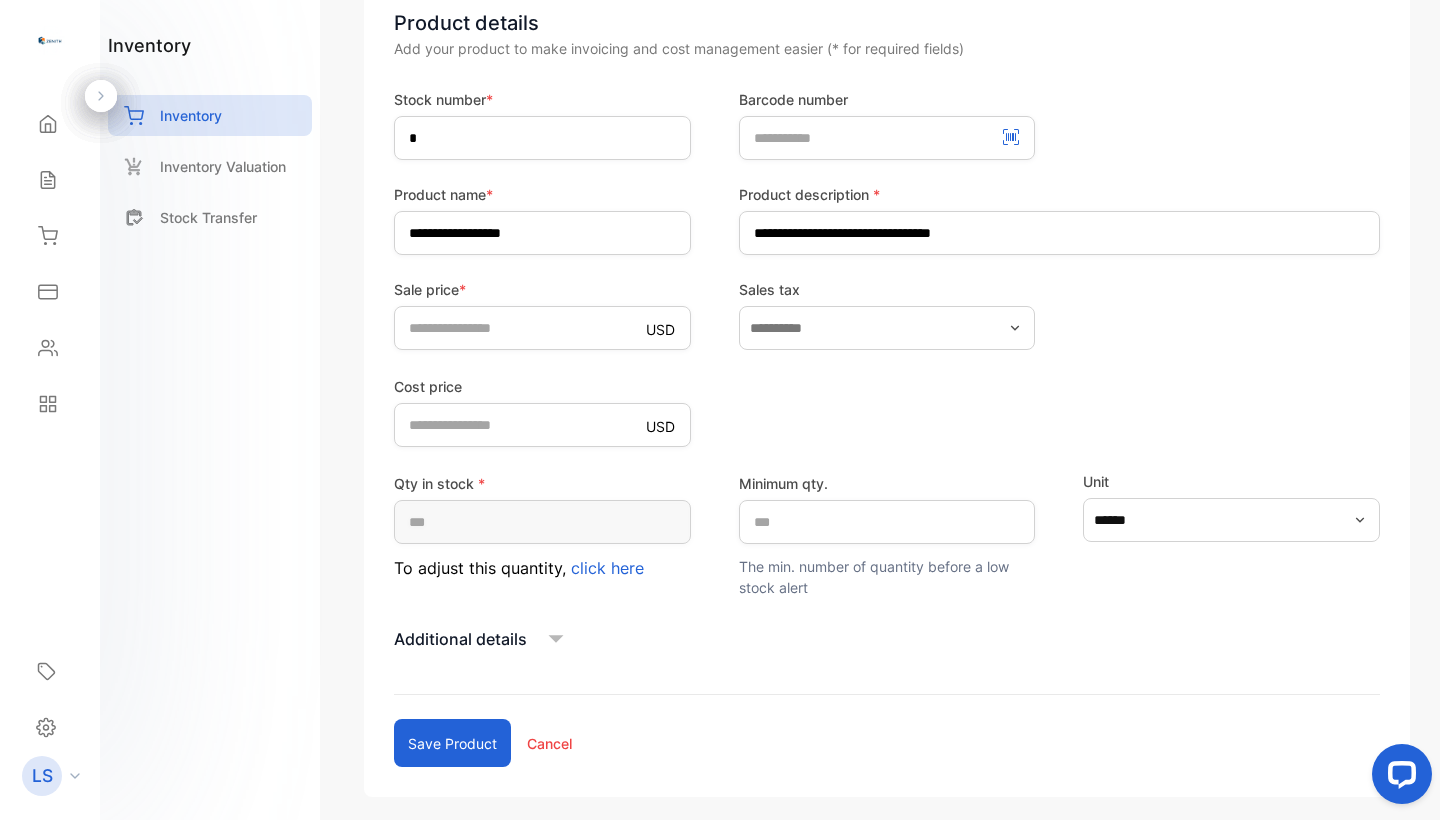scroll, scrollTop: 264, scrollLeft: 0, axis: vertical 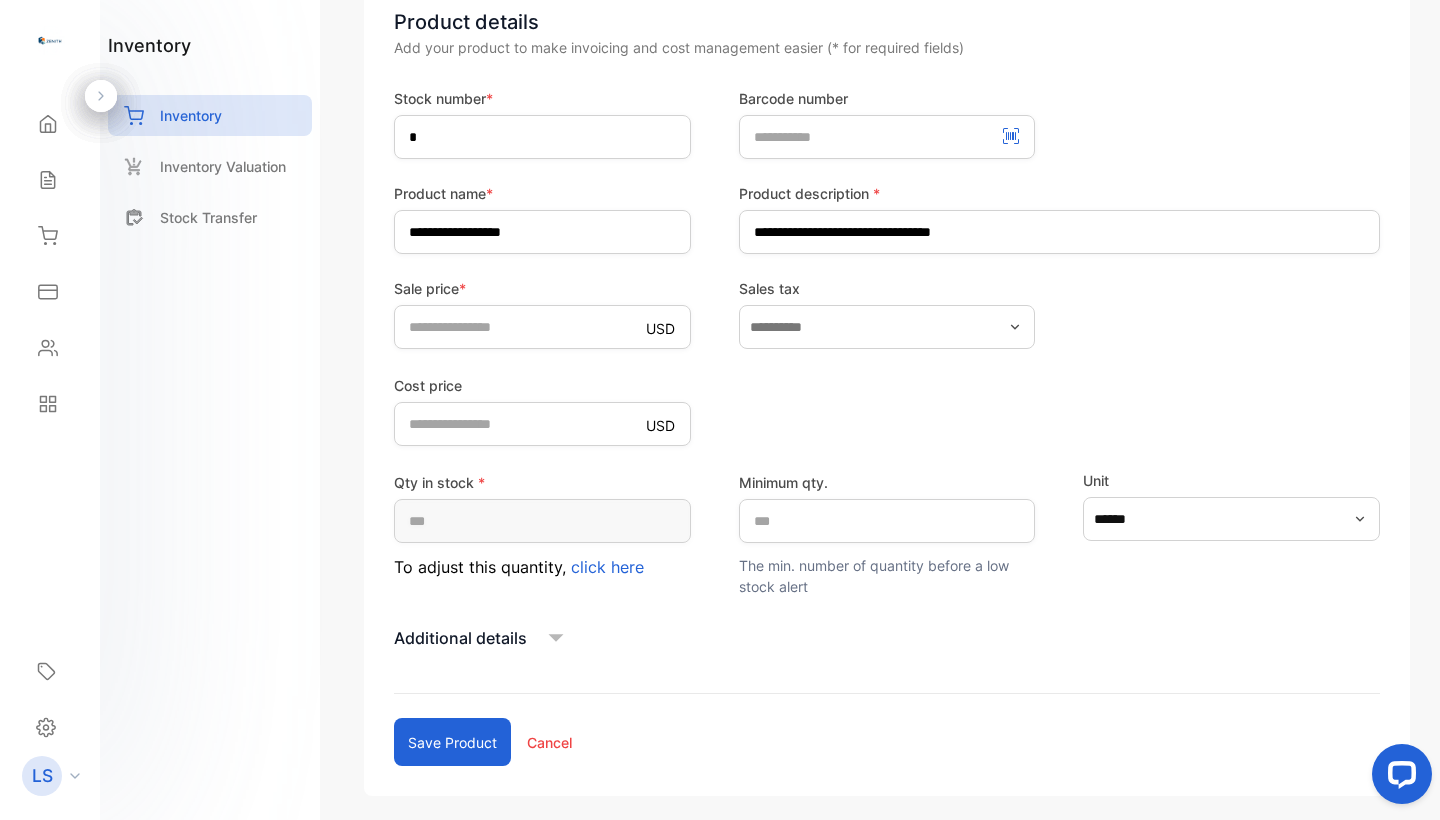 click on "Save product" at bounding box center (452, 742) 